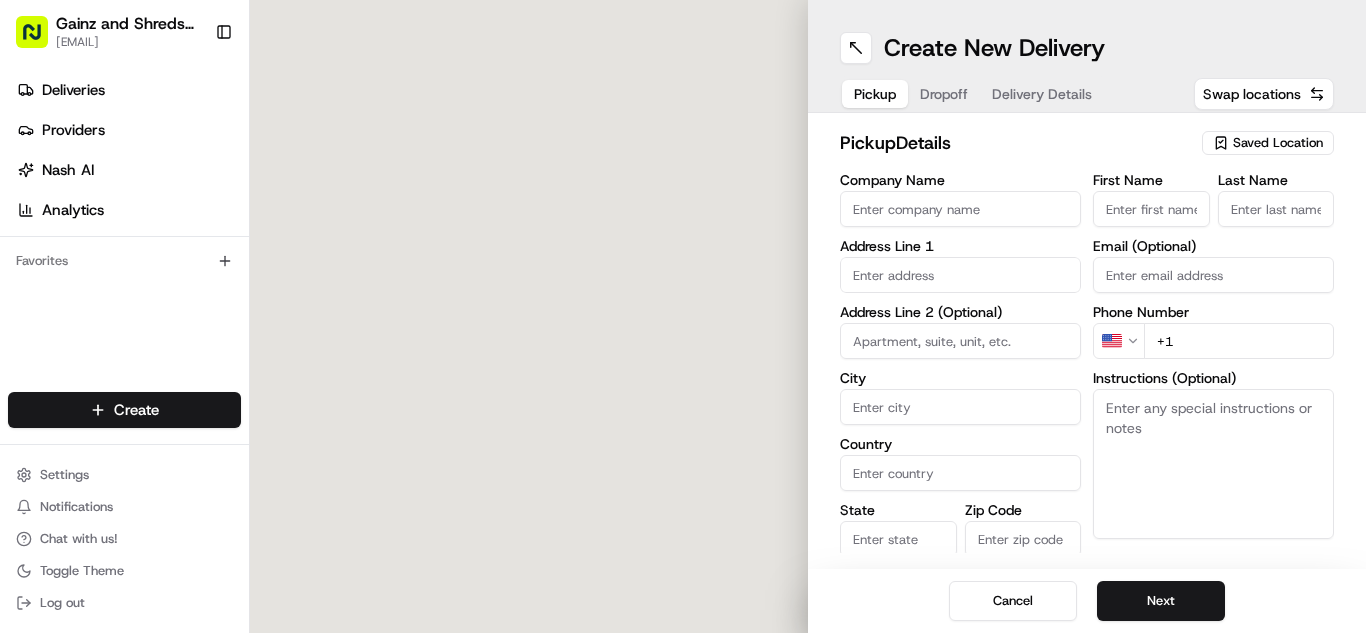 scroll, scrollTop: 0, scrollLeft: 0, axis: both 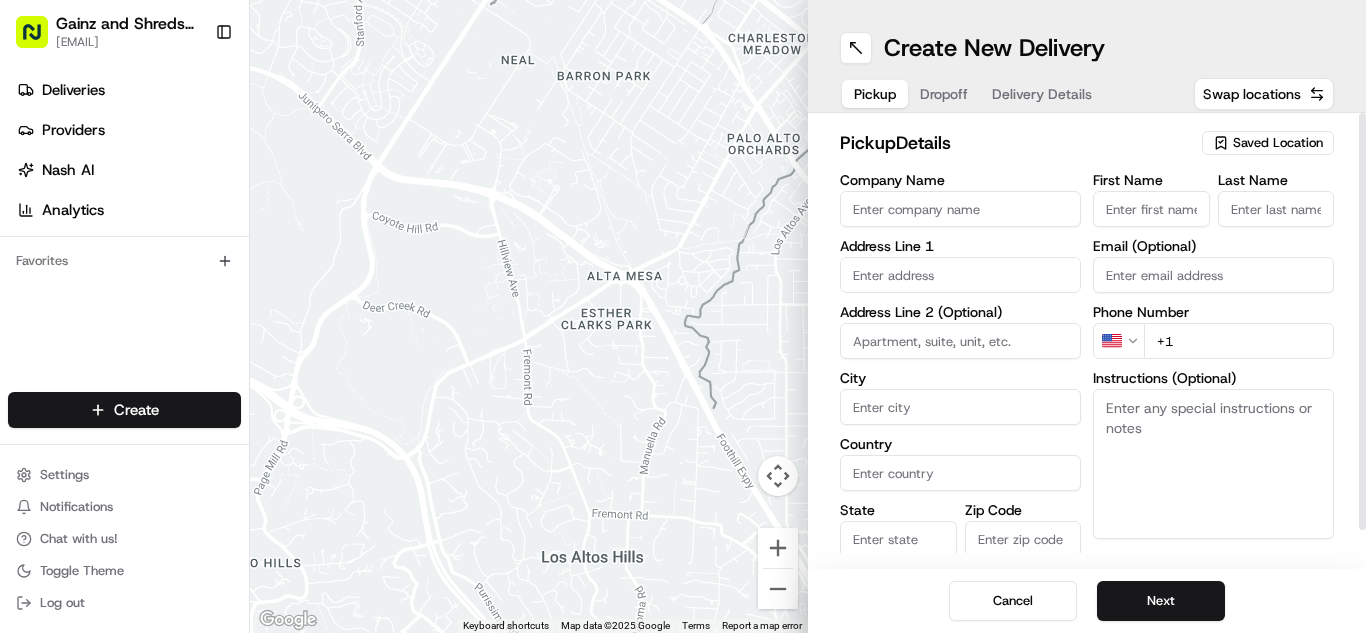 click on "Saved Location" at bounding box center [1278, 143] 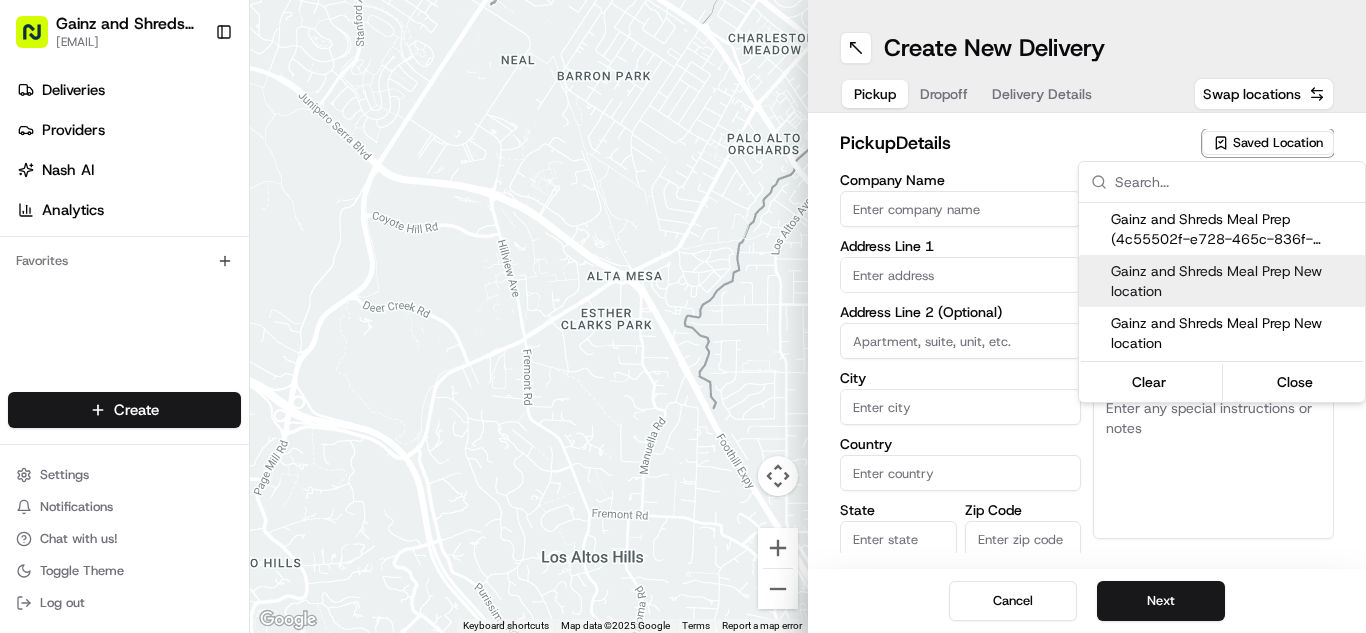 click on "Gainz and Shreds Meal Prep New location" at bounding box center [1234, 281] 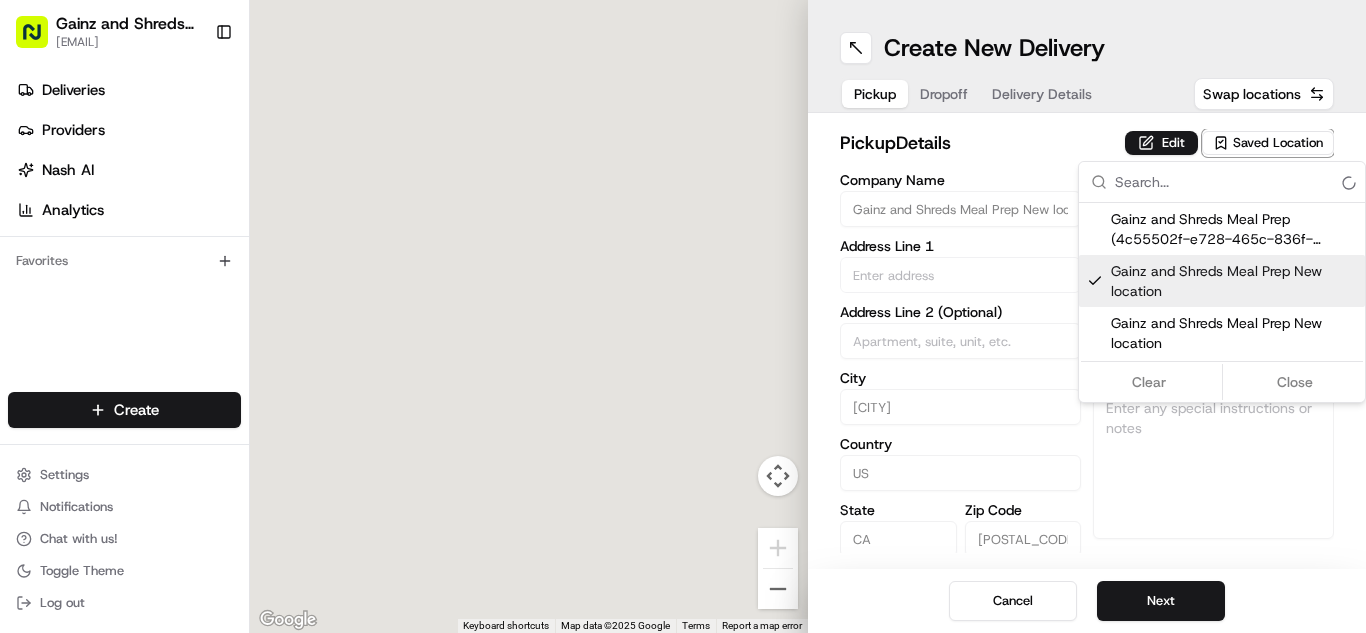 type on "Gainz and Shreds Meal Prep New location" 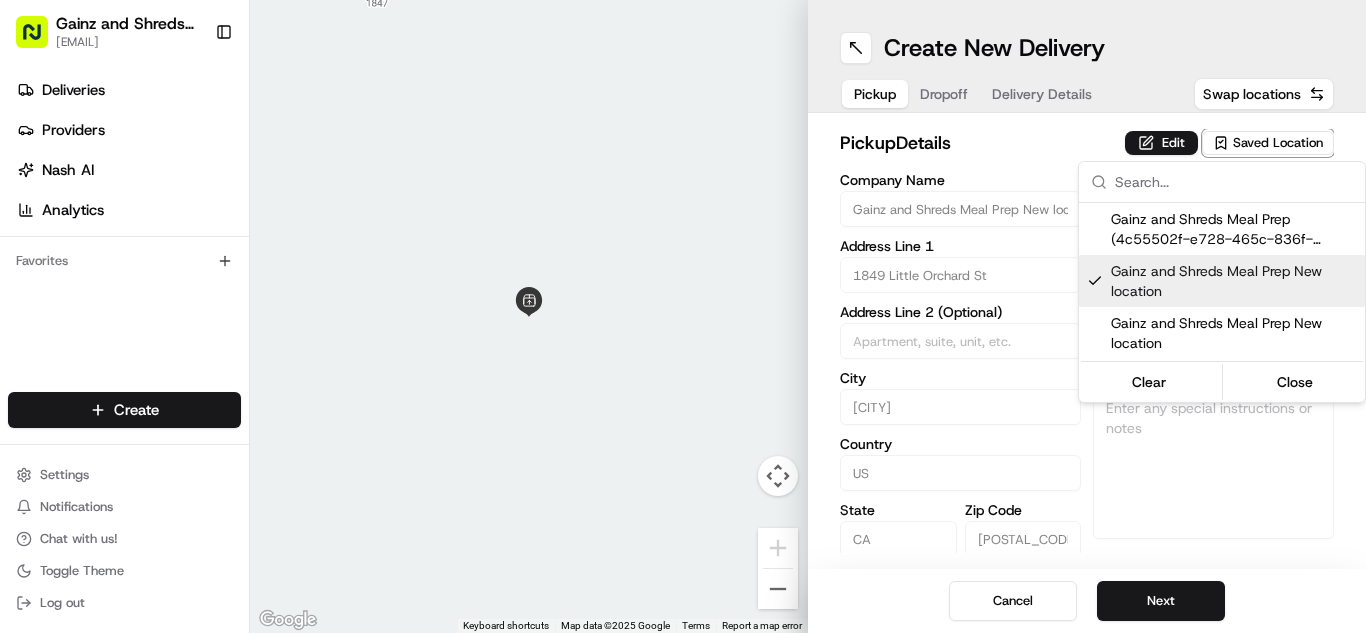click on "Gainz and Shreds Meal Prep New location [NUMBER] [STREET] City [CITY]" at bounding box center (683, 316) 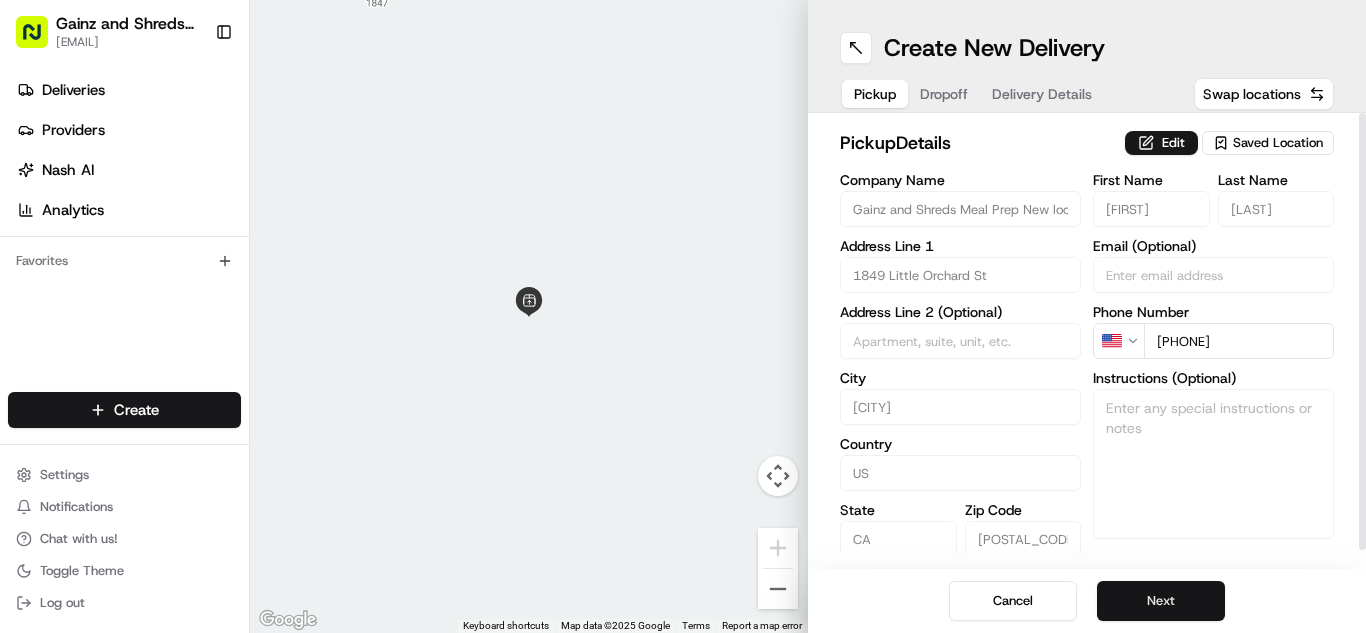 click on "Next" at bounding box center (1161, 601) 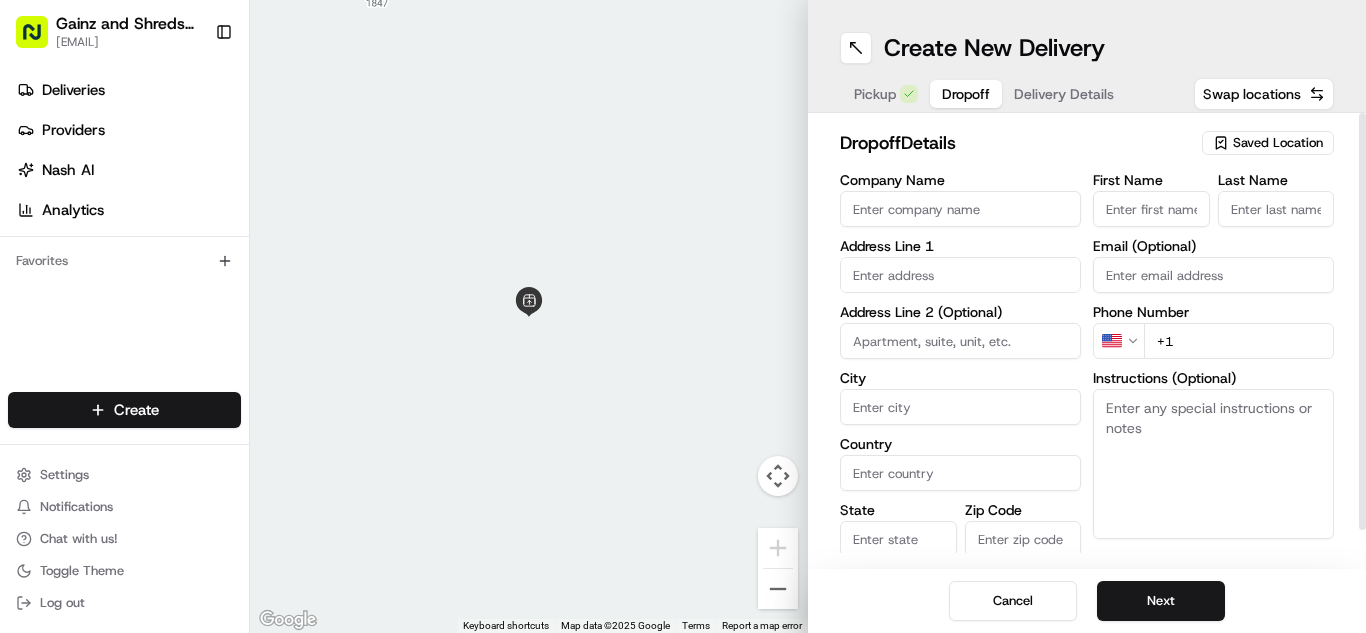 click on "Company Name" at bounding box center (960, 209) 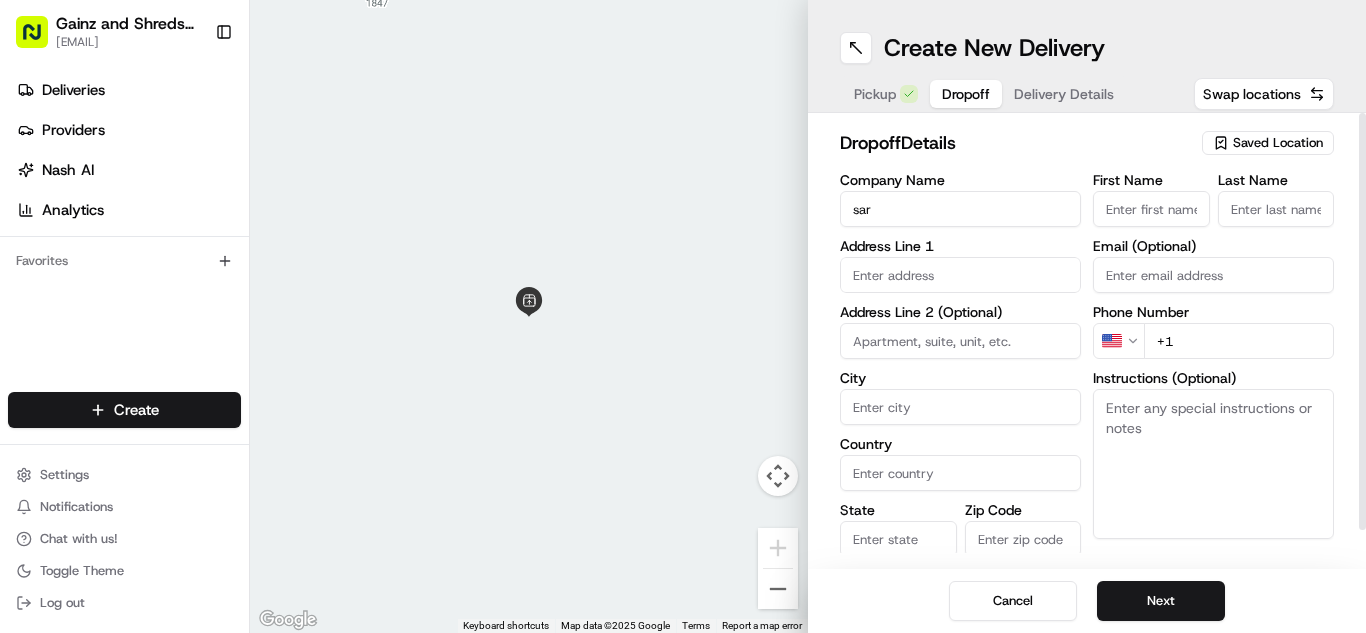 type on "[FIRST]" 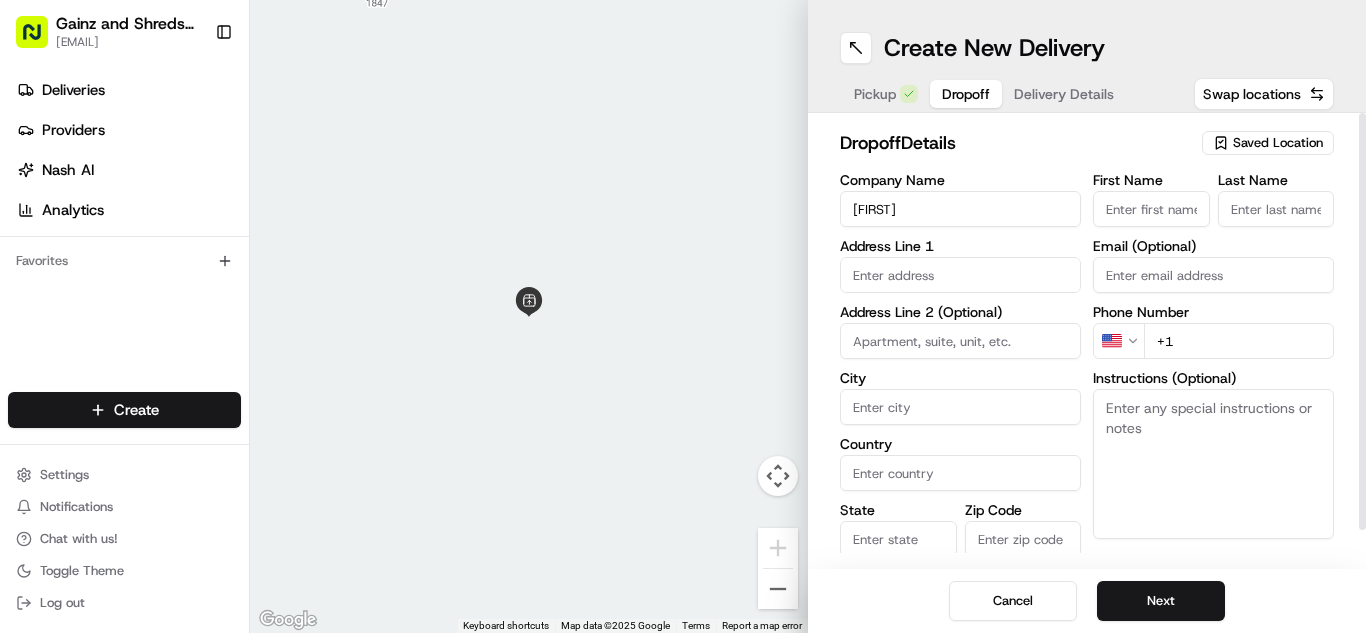 click on "[FIRST]" at bounding box center [960, 209] 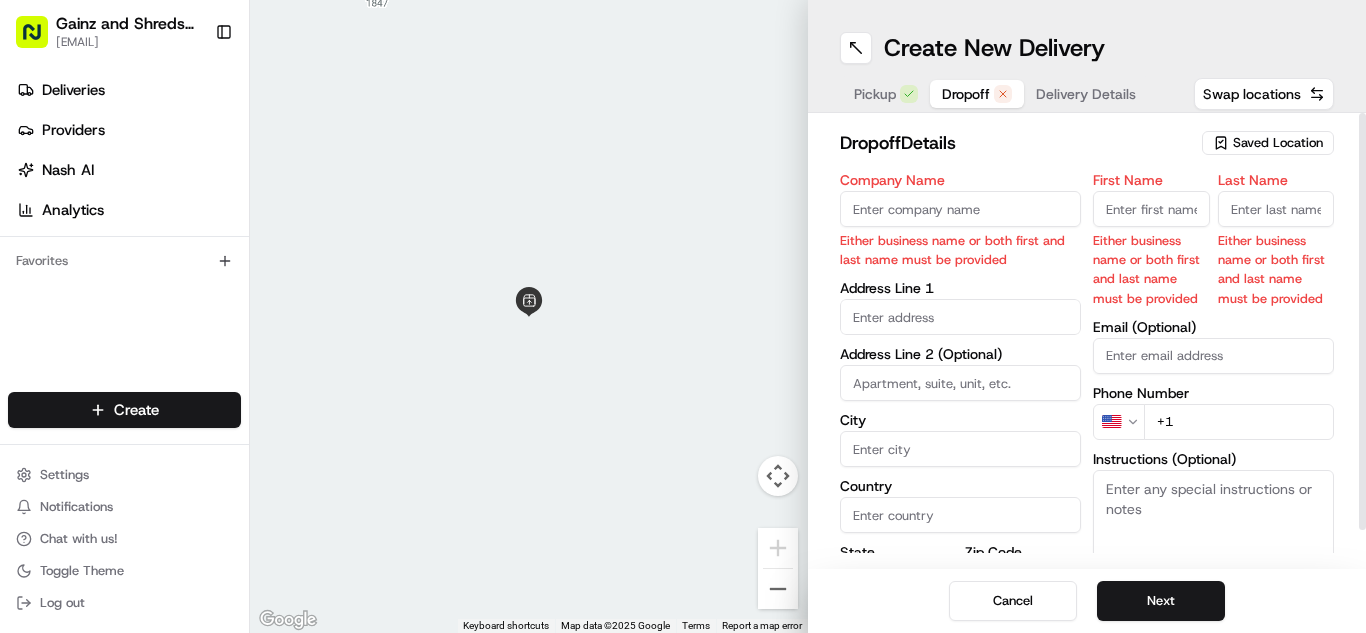 click on "Saved Location" at bounding box center (1278, 143) 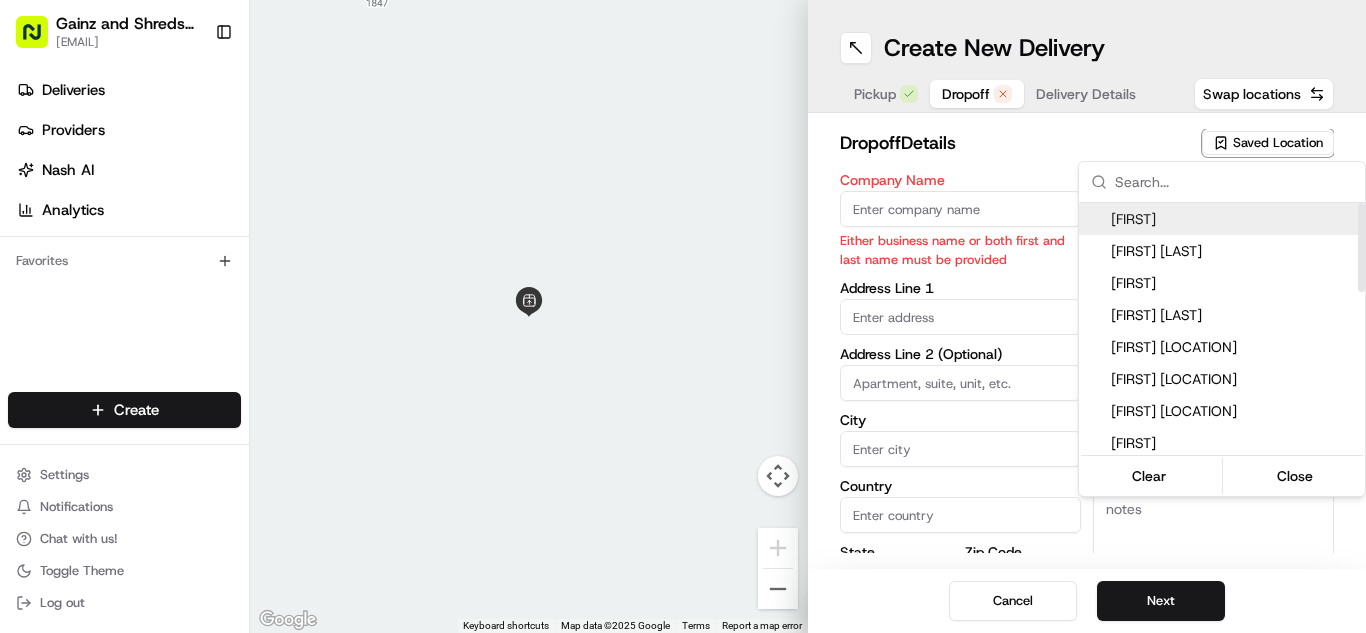 click on "alex" at bounding box center [1234, 219] 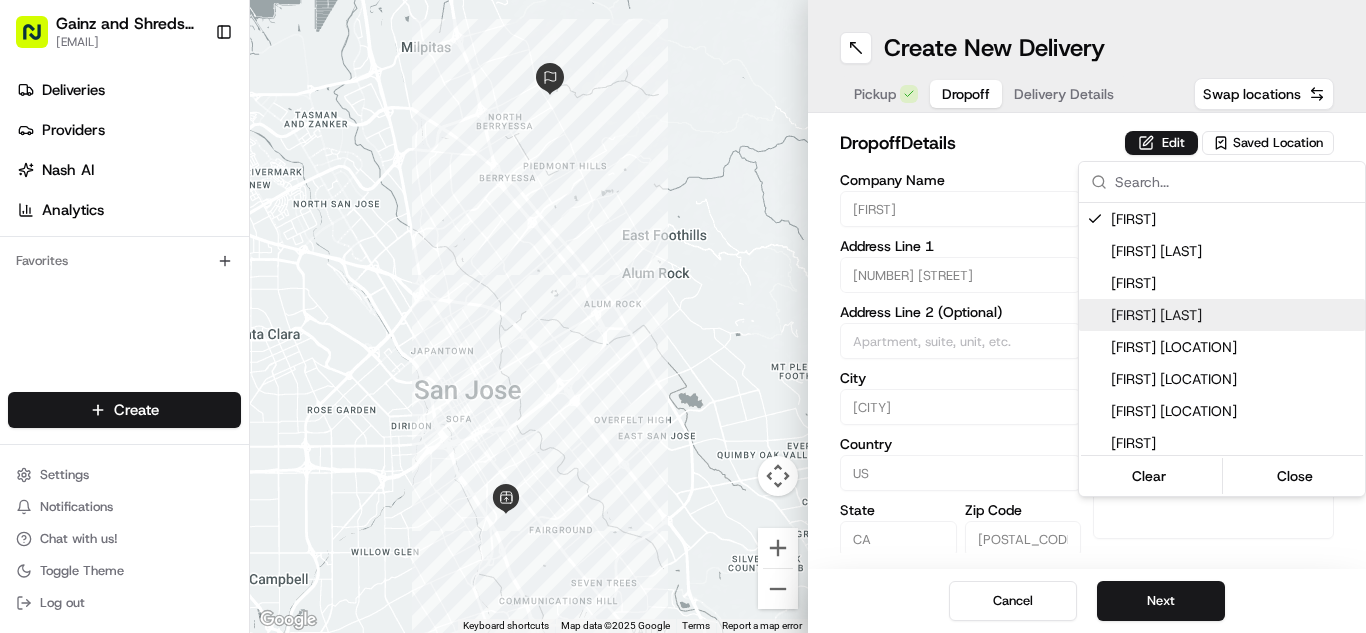 click on "Gainz and Shreds Meal Prep andrew@gainzandshredsmealprep.com Toggle Sidebar Deliveries Providers Nash AI Analytics Favorites Main Menu Members & Organization Organization Users Roles Preferences Customization Tracking Orchestration Automations Dispatch Strategy Locations Pickup Locations Dropoff Locations Billing Billing Refund Requests Integrations Notification Triggers Webhooks API Keys Apps Request Logs Create Settings Notifications Chat with us! Toggle Theme Log out ← Move left → Move right ↑ Move up ↓ Move down + Zoom in - Zoom out Home Jump left by 75% End Jump right by 75% Page Up Jump up by 75% Page Down Jump down by 75% Keyboard shortcuts Map Data Map data ©2025 Google Map data ©2025 Google 2 km  Click to toggle between metric and imperial units Terms Report a map error Create New Delivery Pickup Dropoff Delivery Details Swap locations dropoff  Details  Edit Saved Location Company Name alex Address Line 1 3662 Slater Ct Address Line 2 (Optional) City San Jose Country US CA" at bounding box center [683, 316] 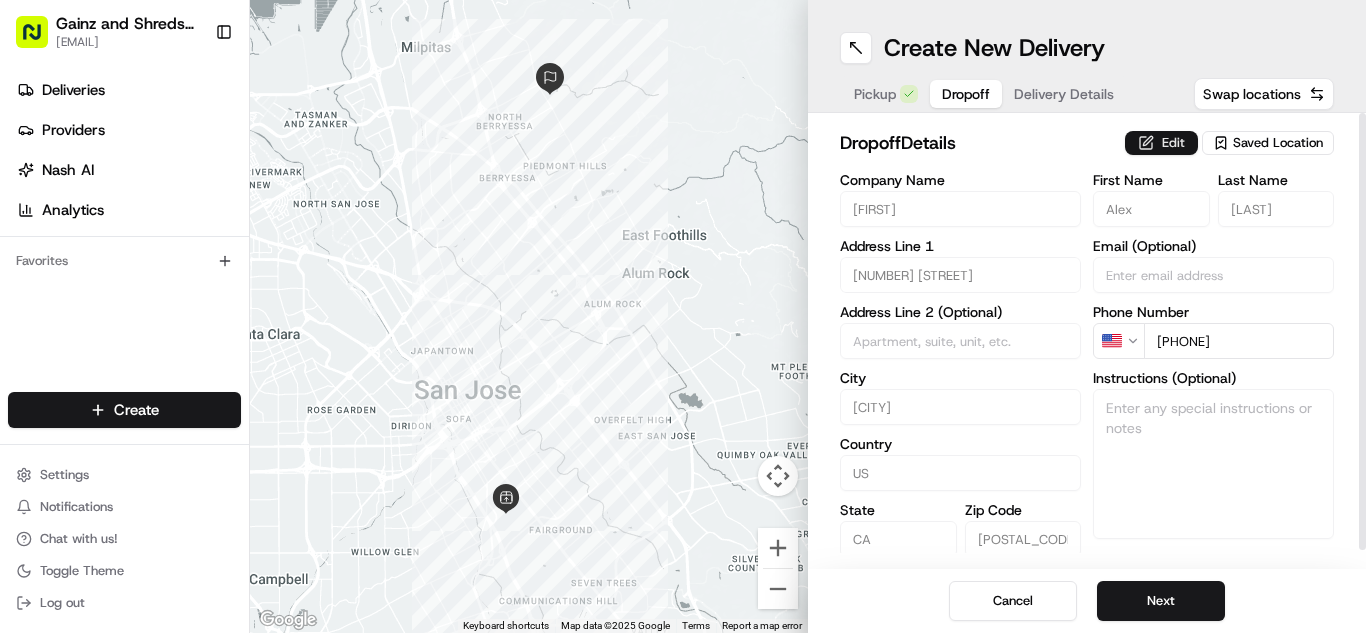 click on "Edit" at bounding box center [1161, 143] 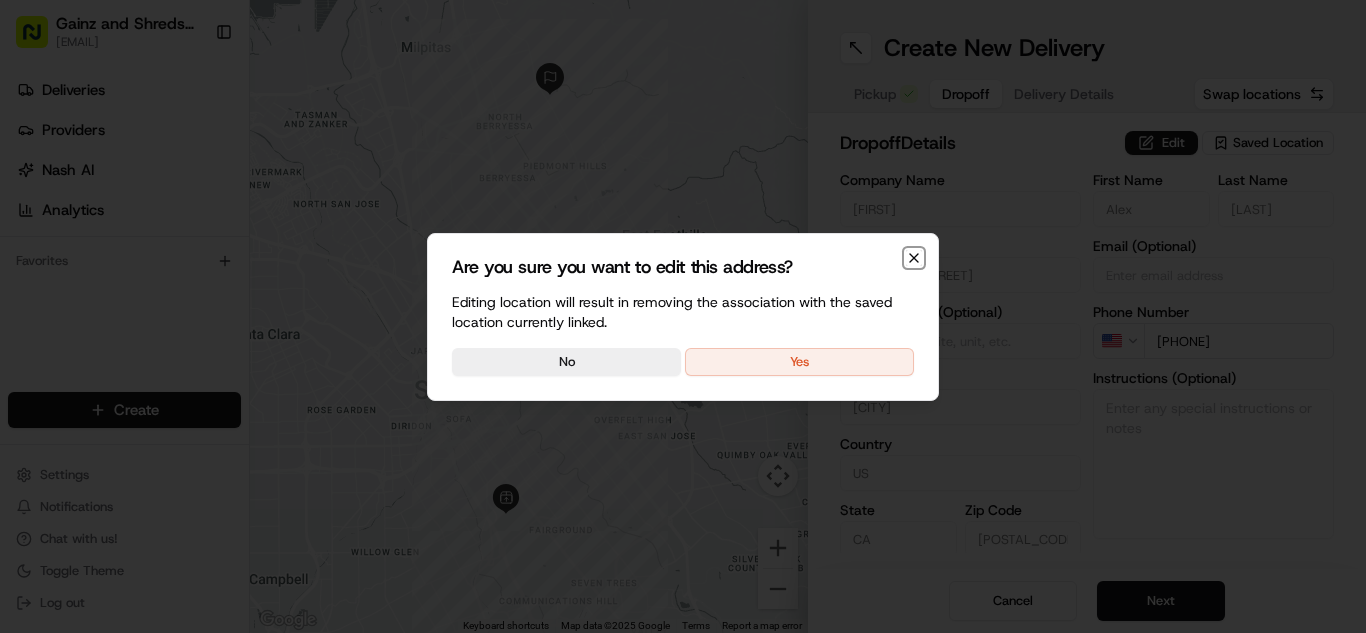 click 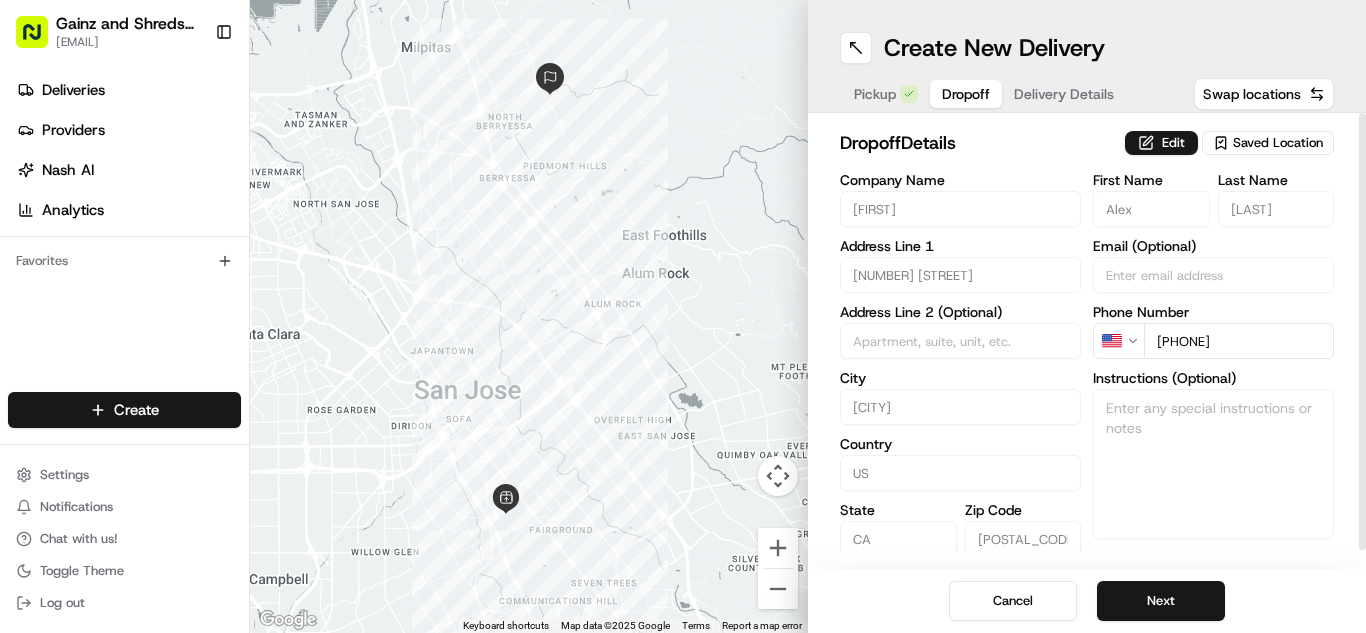 click on "Saved Location" at bounding box center (1278, 143) 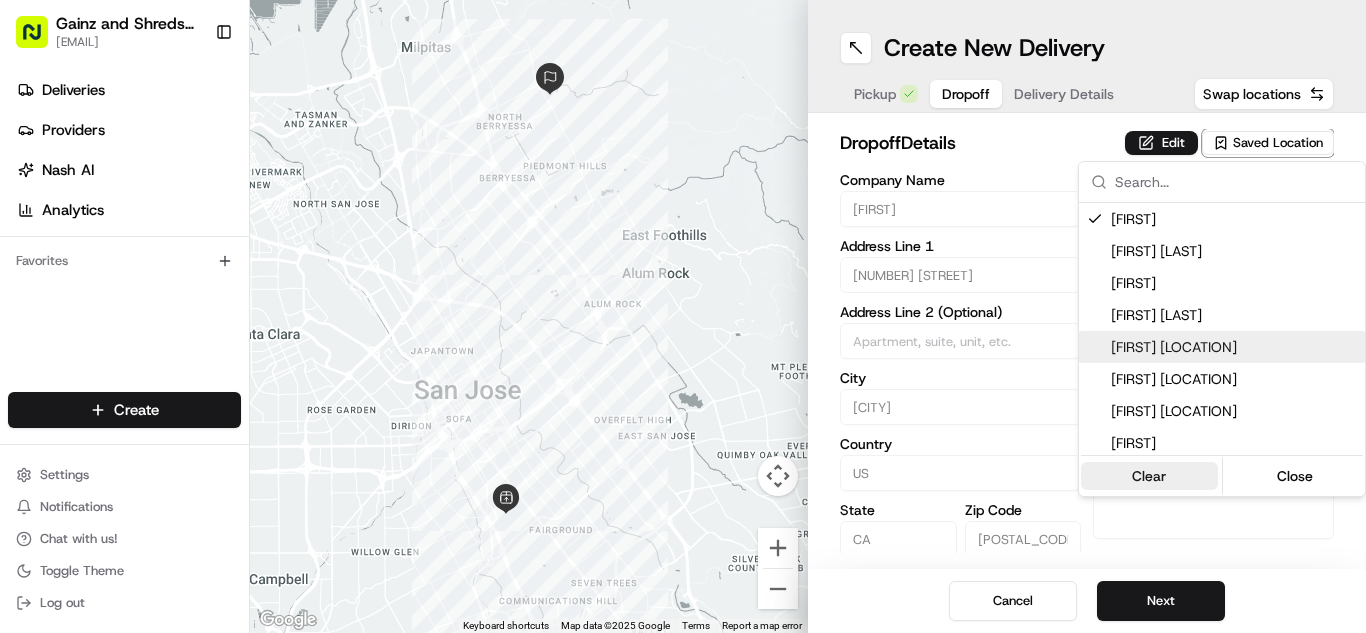 click on "Clear" at bounding box center [1149, 476] 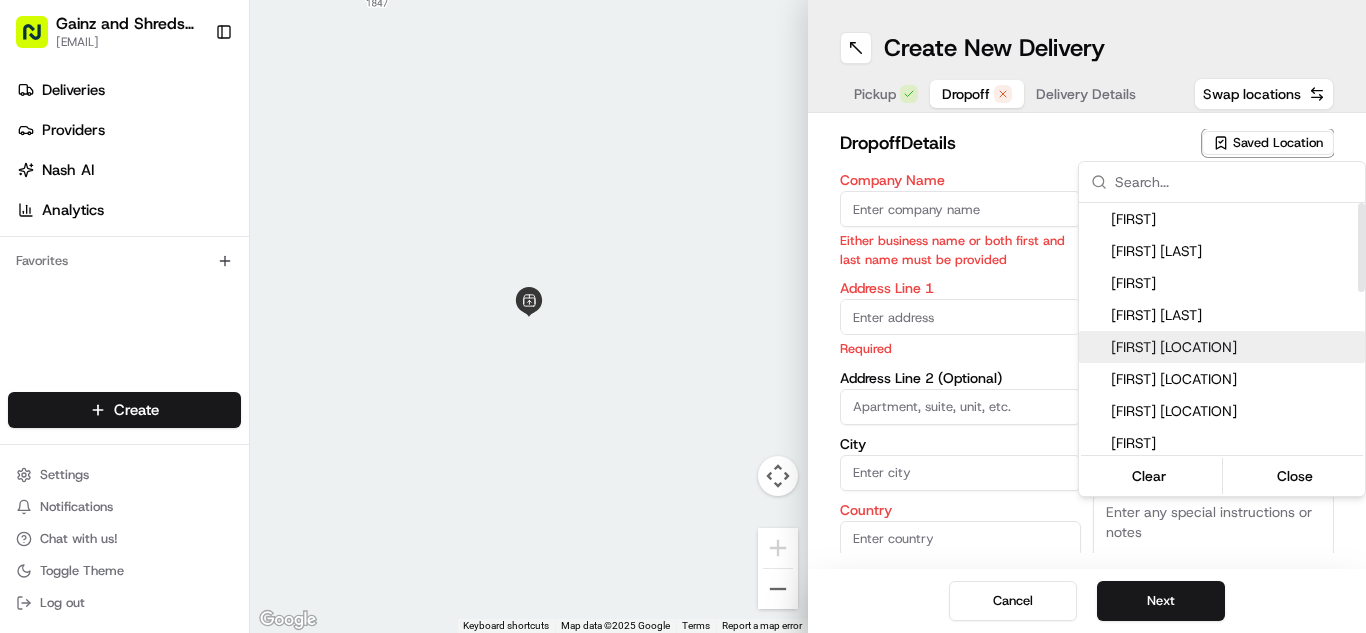 click on "Gainz and Shreds Meal Prep andrew@gainzandshredsmealprep.com Toggle Sidebar Deliveries Providers Nash AI Analytics Favorites Main Menu Members & Organization Organization Users Roles Preferences Customization Tracking Orchestration Automations Dispatch Strategy Locations Pickup Locations Dropoff Locations Billing Billing Refund Requests Integrations Notification Triggers Webhooks API Keys Apps Request Logs Create Settings Notifications Chat with us! Toggle Theme Log out ← Move left → Move right ↑ Move up ↓ Move down + Zoom in - Zoom out Home Jump left by 75% End Jump right by 75% Page Up Jump up by 75% Page Down Jump down by 75% Keyboard shortcuts Map Data Map data ©2025 Google Map data ©2025 Google 2 m  Click to toggle between metric and imperial units Terms Report a map error 0 0 Create New Delivery Pickup Dropoff Delivery Details Swap locations dropoff  Details Saved Location Company Name Either business name or both first and last name must be provided Address Line 1 Required US" at bounding box center [683, 316] 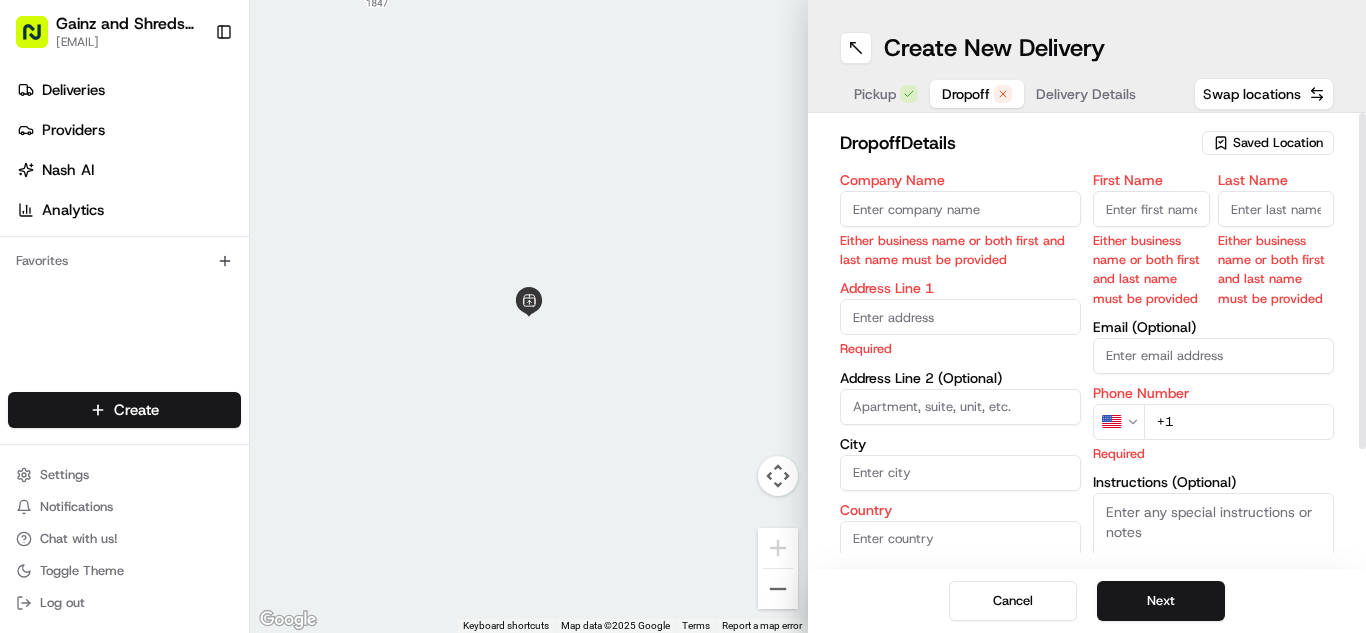 click on "Company Name" at bounding box center (960, 209) 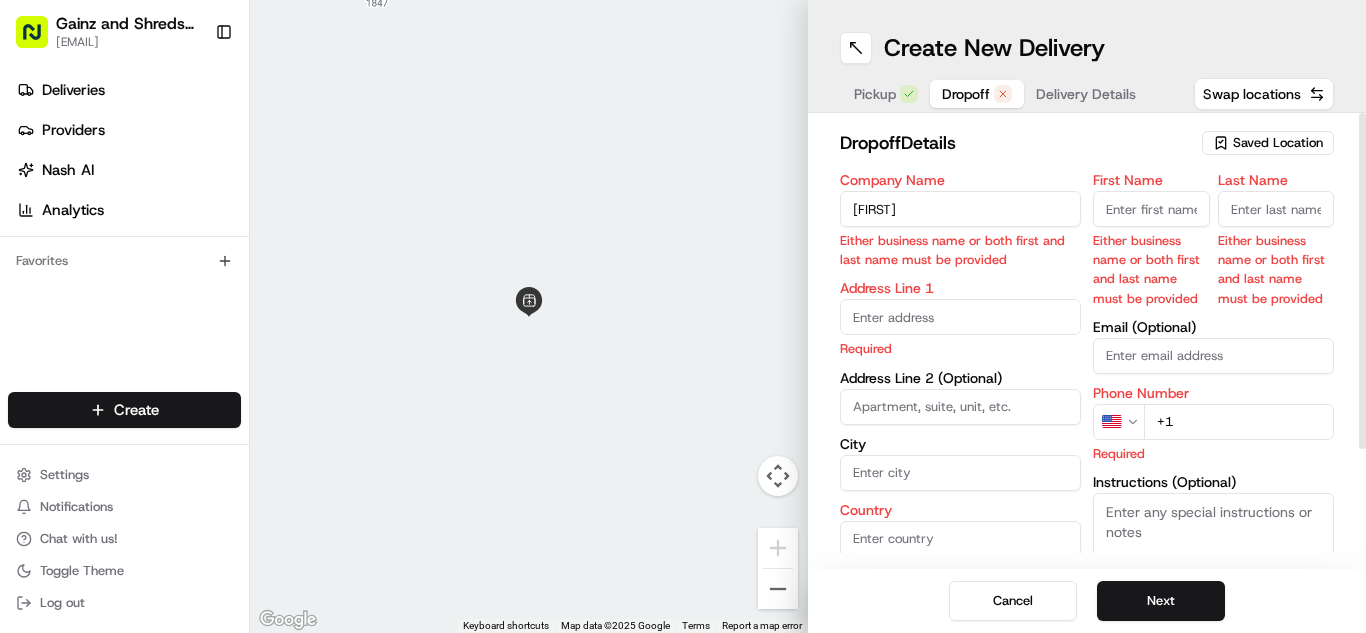 type on "[FIRST]" 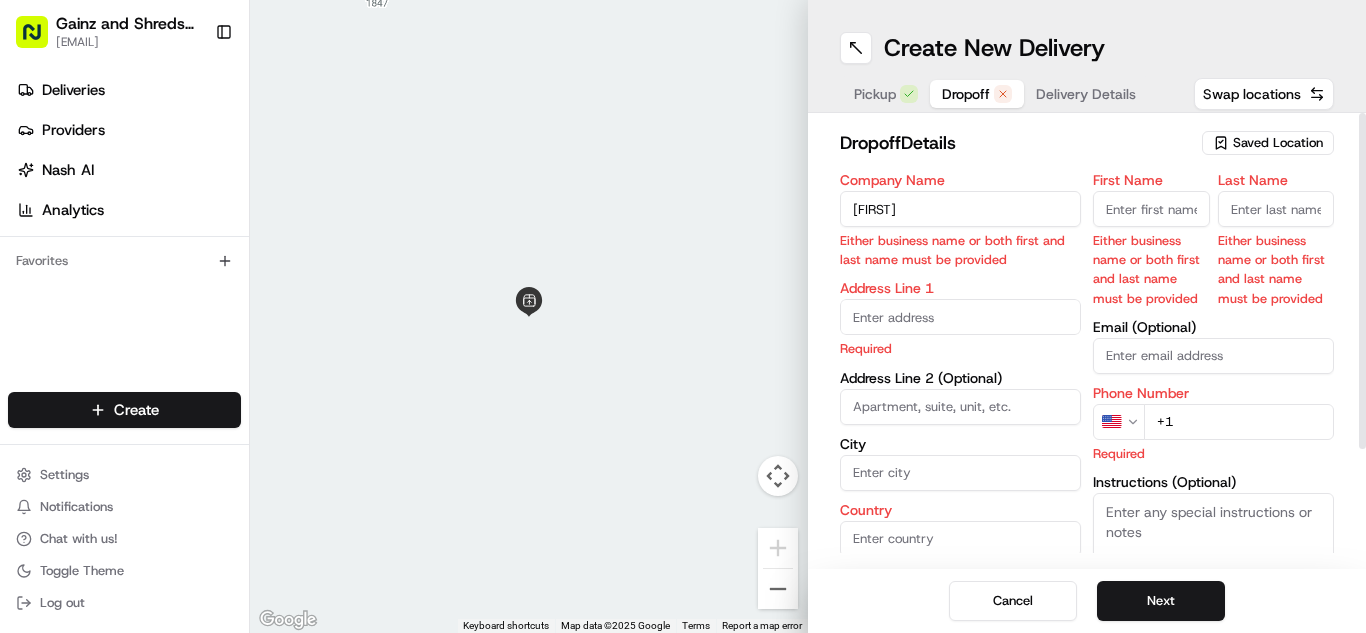 click on "First Name Either business name or both first and last name must be provided" at bounding box center (1151, 240) 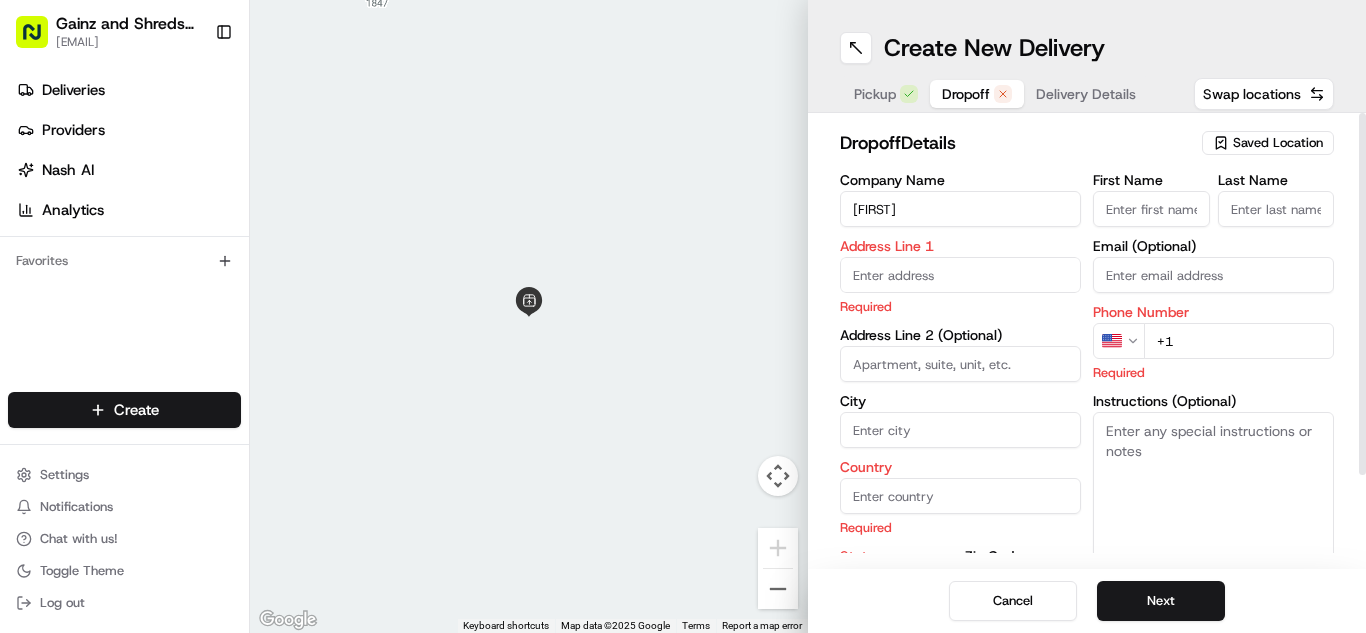 click on "First Name" at bounding box center (1151, 209) 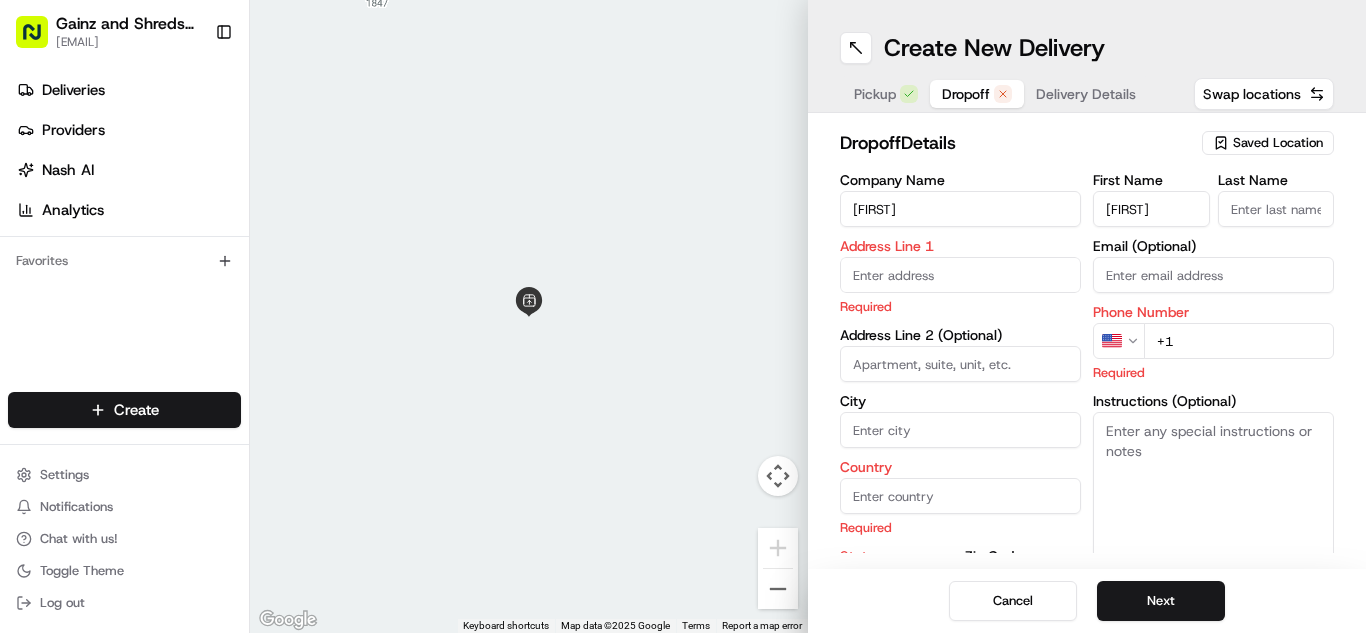 type on "Sara" 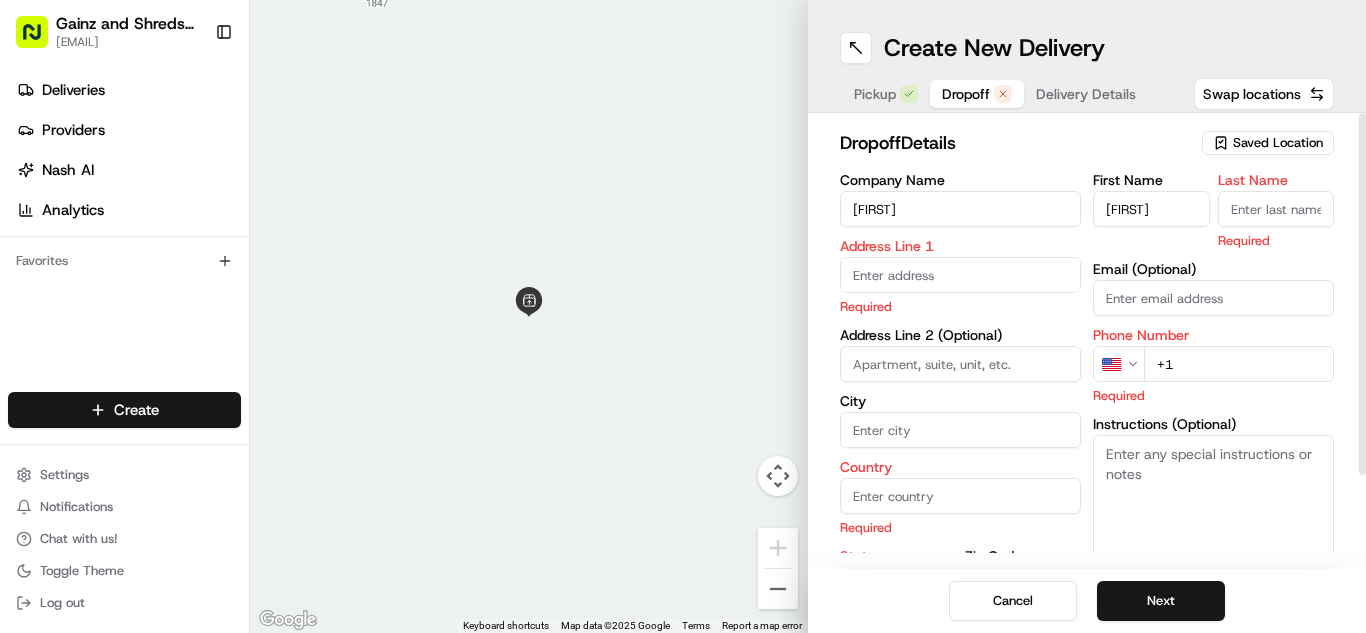 click on "Last Name" at bounding box center [1276, 209] 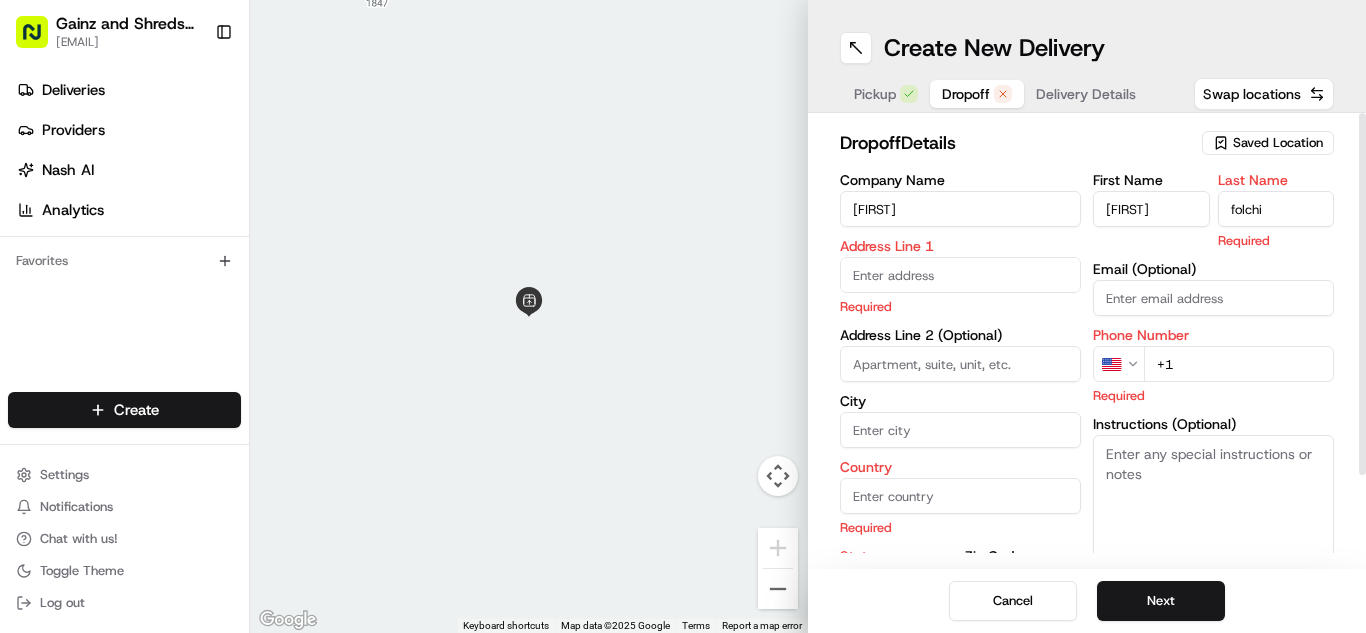 type on "[LAST]" 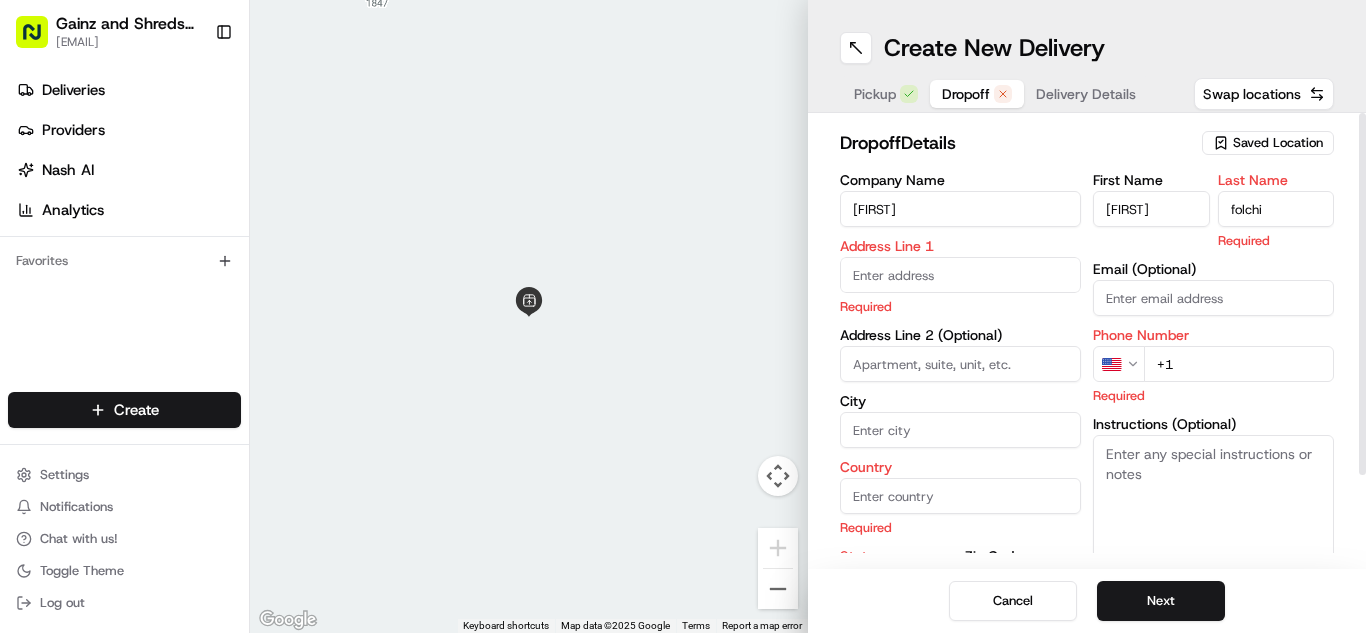 click at bounding box center (960, 275) 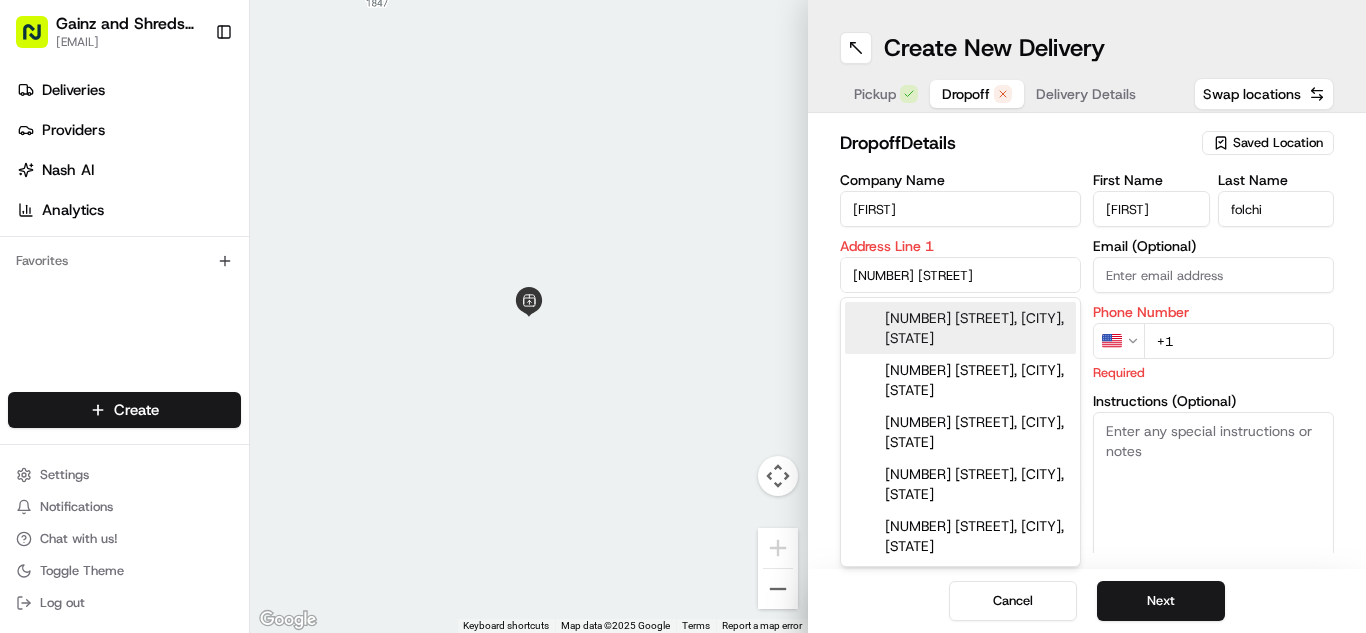 click on "[NUMBER] [STREET], [CITY], [STATE] [POSTAL_CODE], [COUNTRY]" at bounding box center (960, 328) 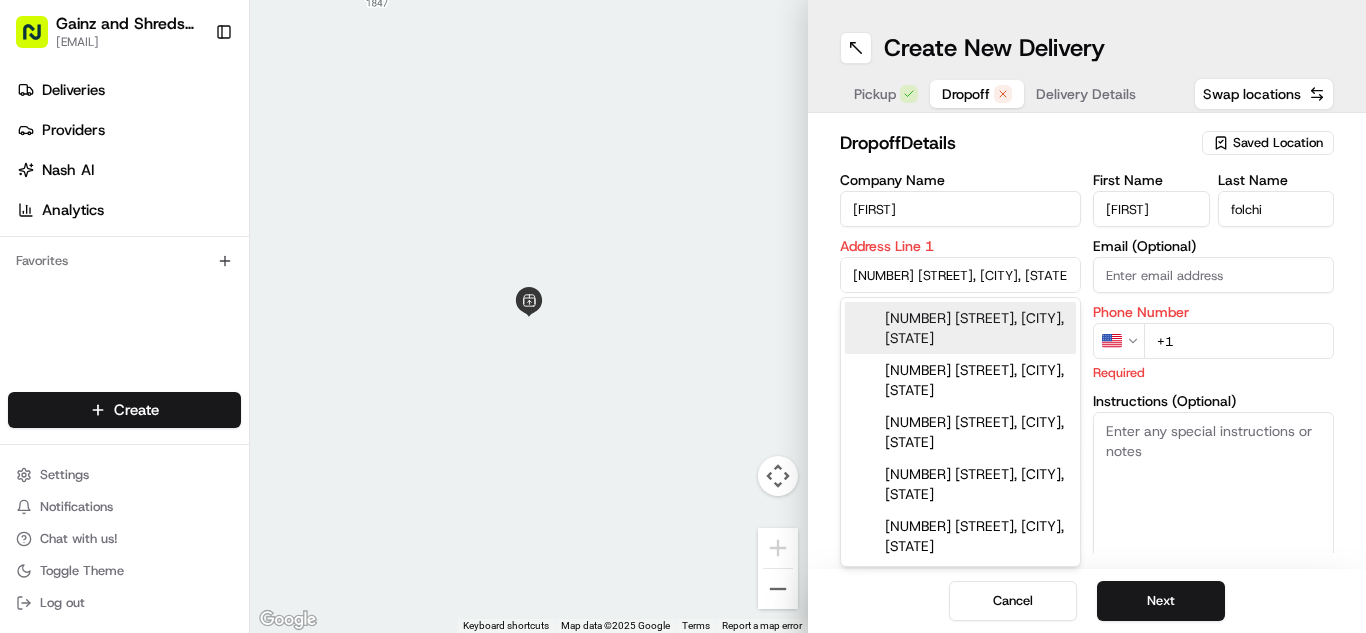 type on "[NUMBER] [STREET], [CITY], [STATE] [POSTAL_CODE], [COUNTRY]" 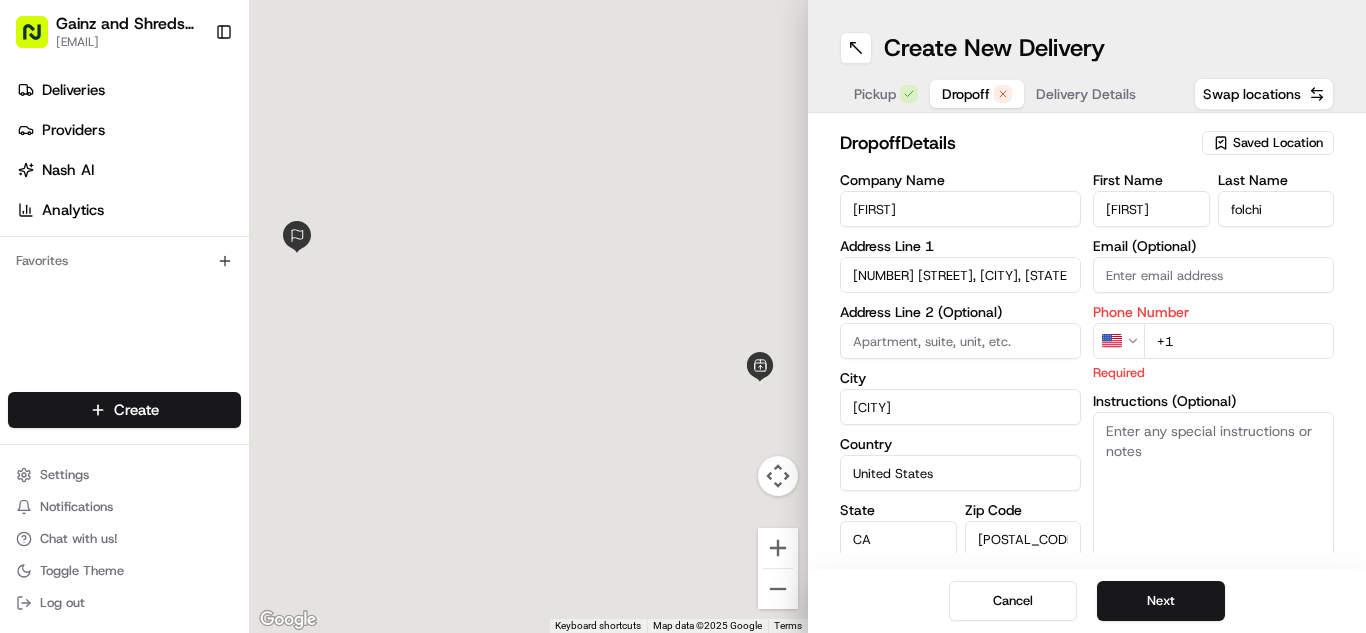 type on "[NUMBER] [STREET]" 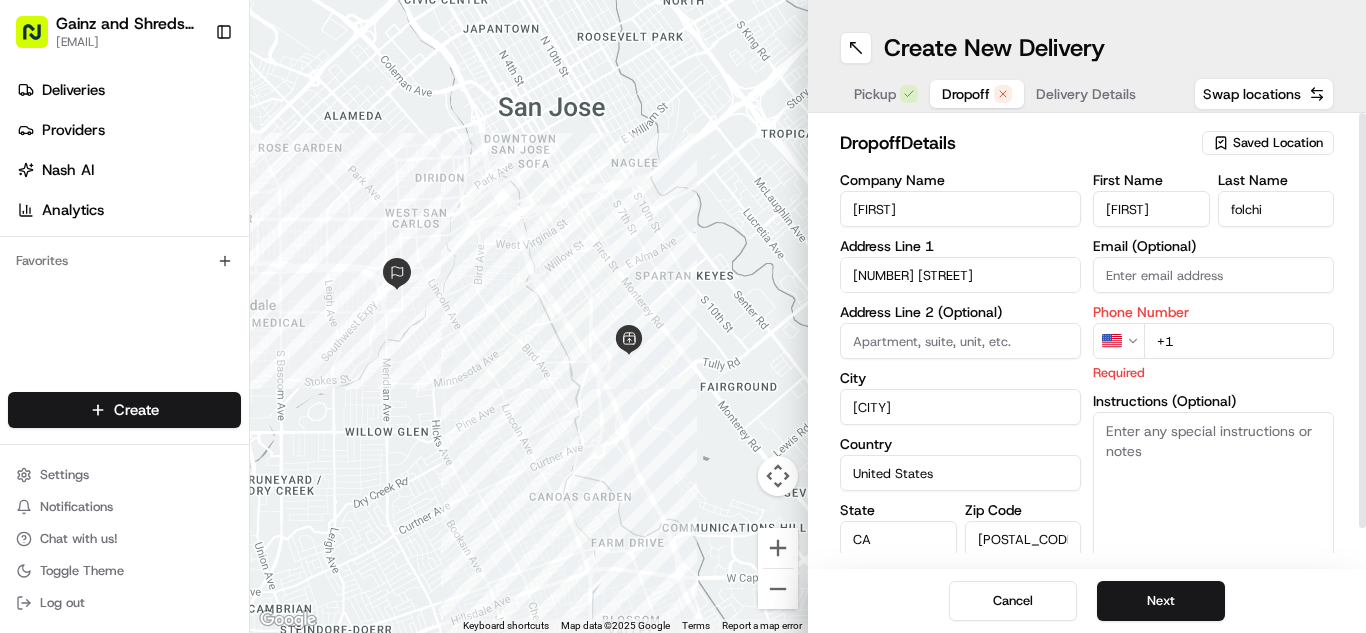 click on "Email (Optional)" at bounding box center [1213, 275] 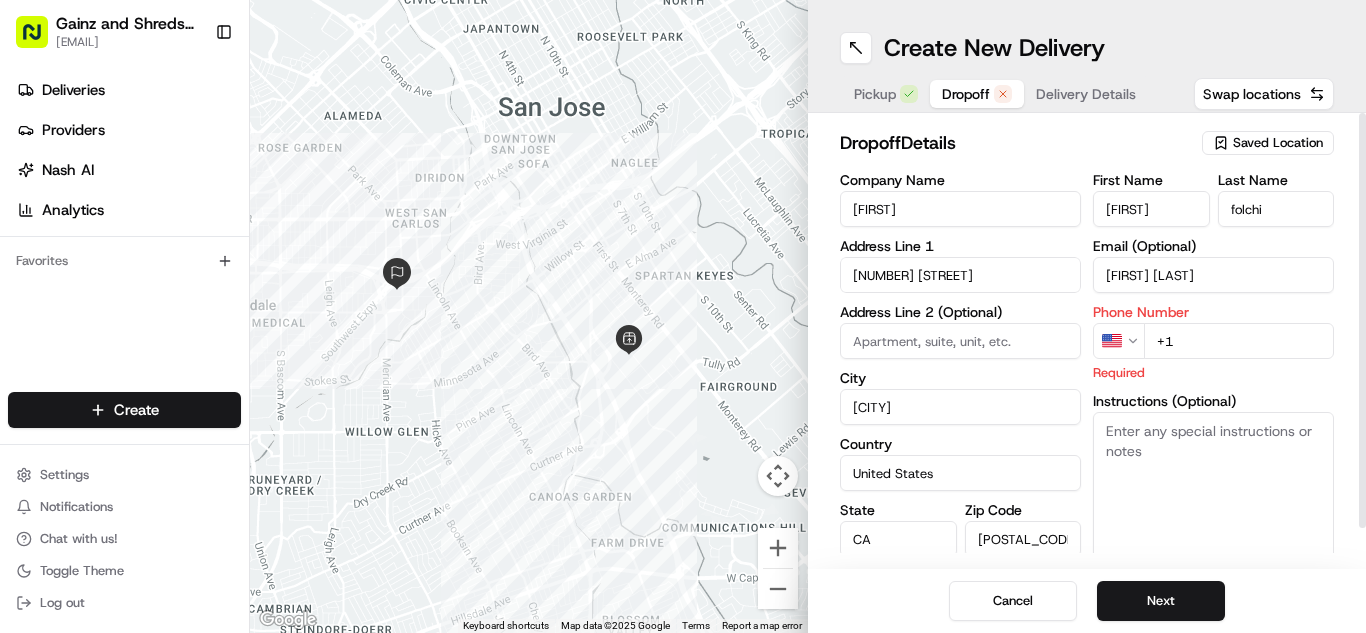 type on "sarafolchi" 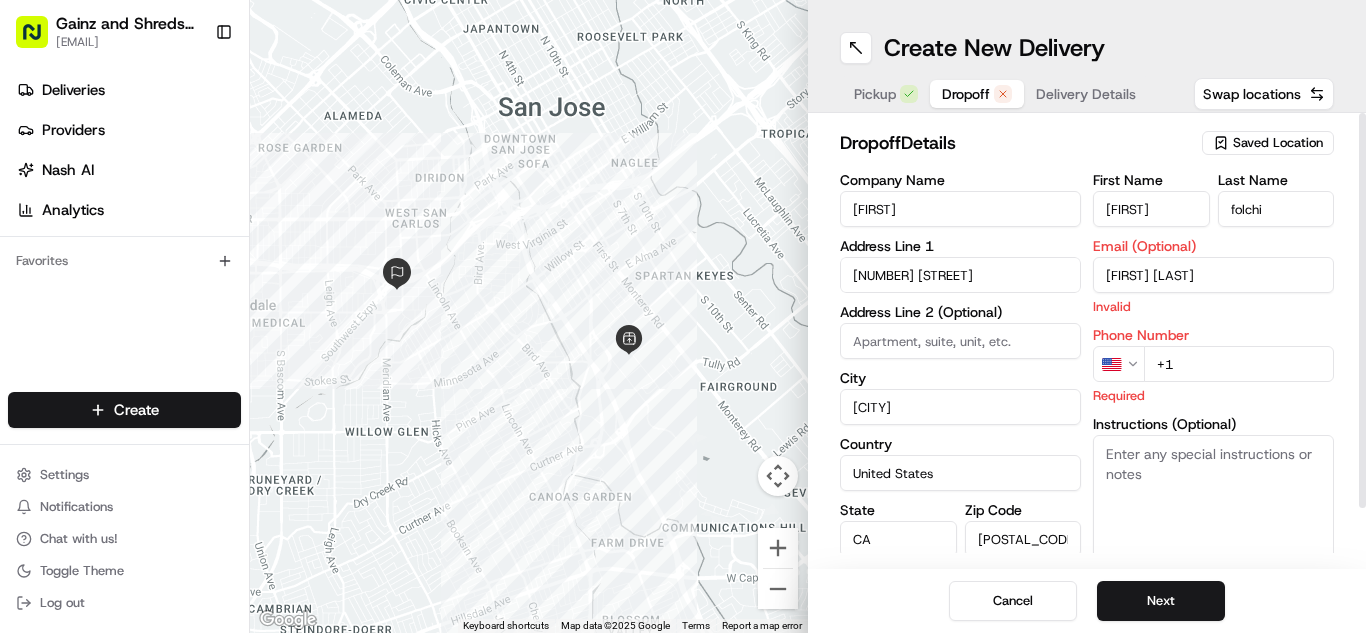 click on "sarafolchi" at bounding box center [1213, 275] 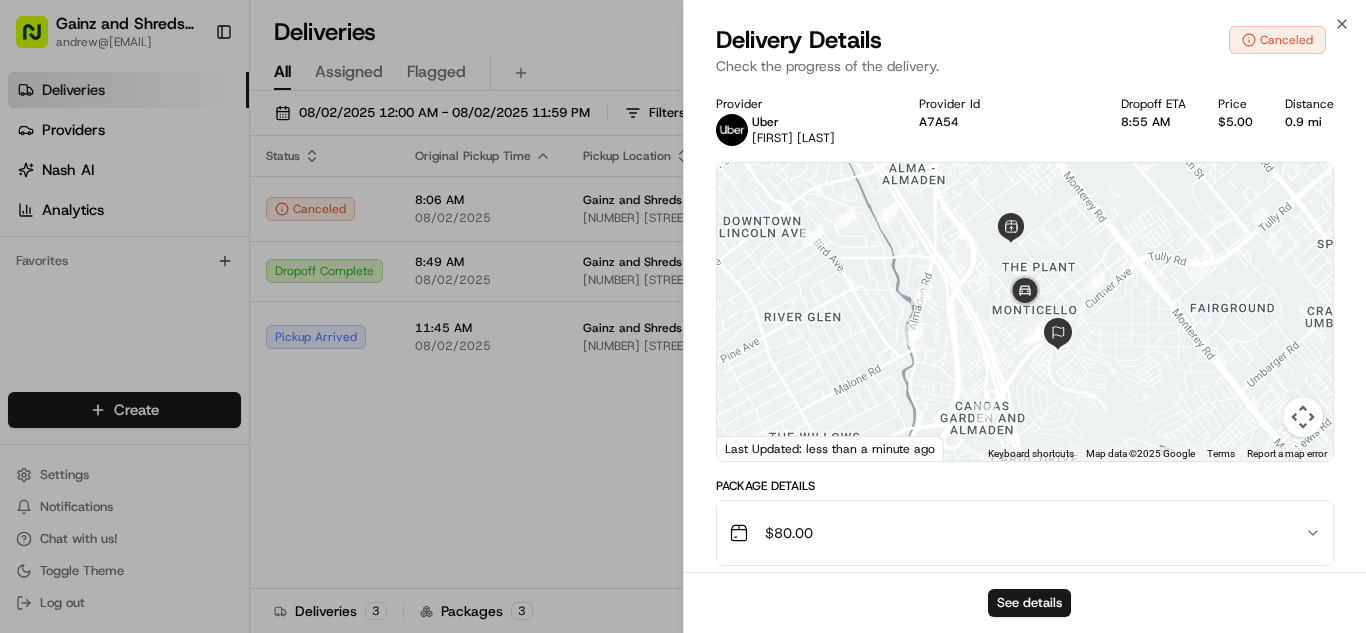 scroll, scrollTop: 0, scrollLeft: 0, axis: both 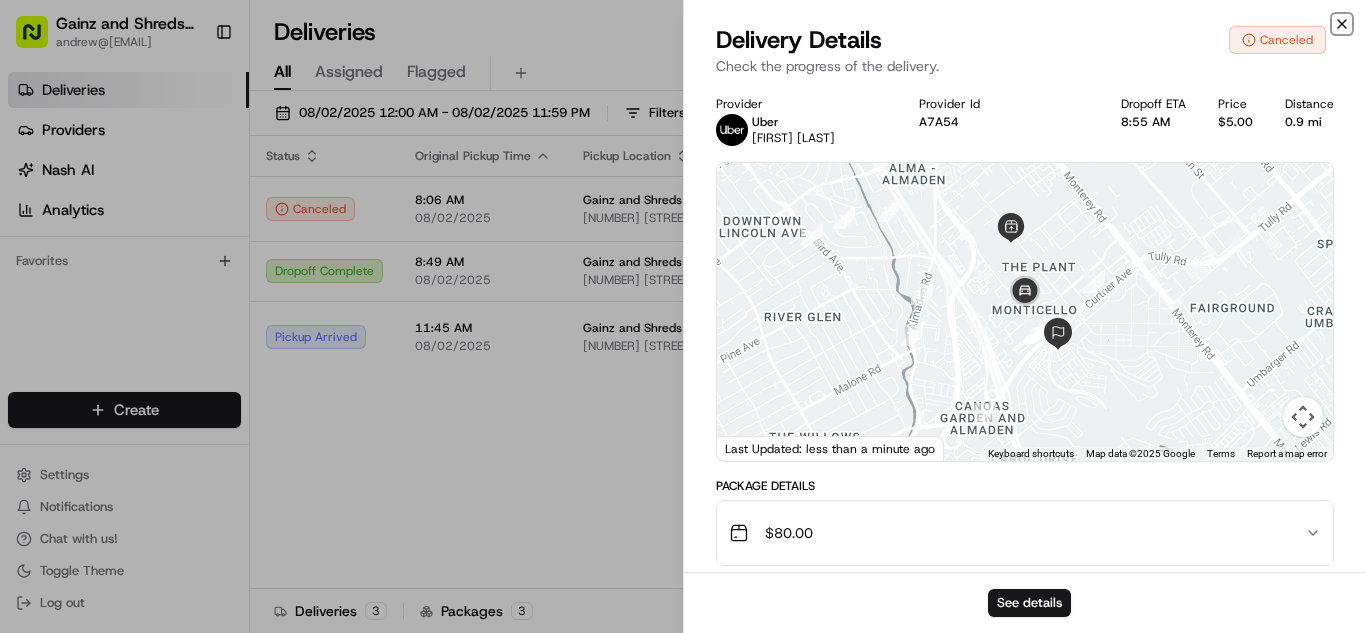click 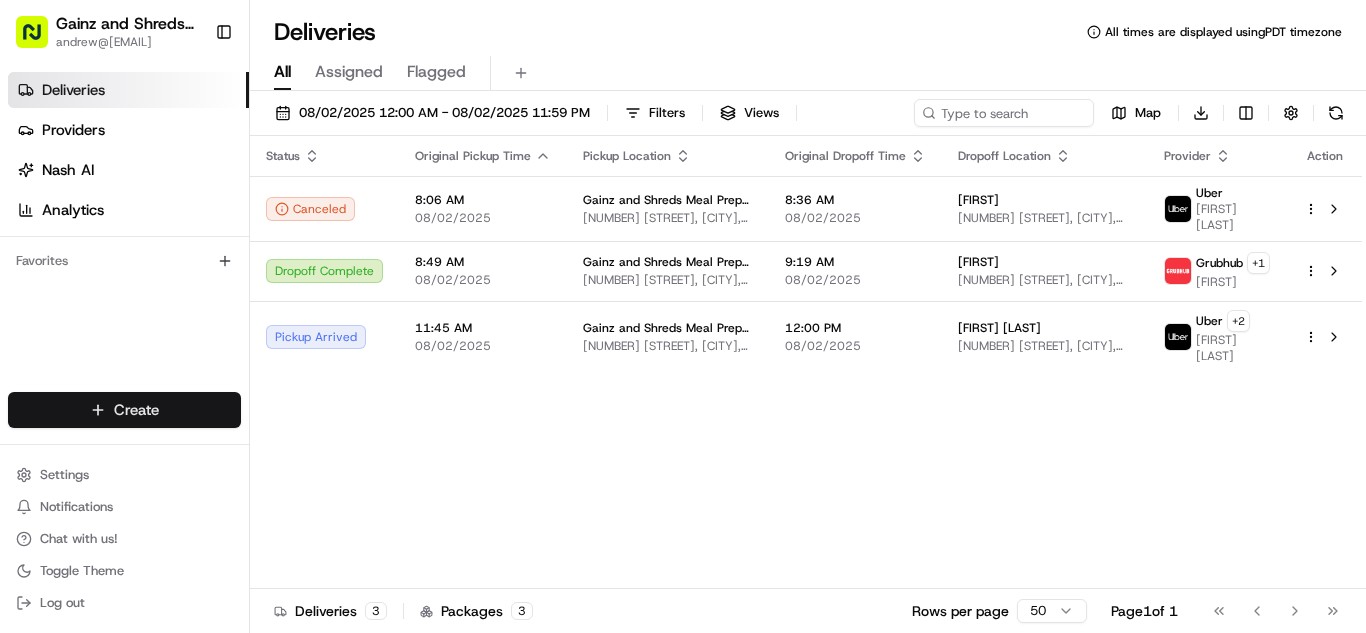 click on "Gainz and Shreds Meal Prep andrew@[EMAIL] Toggle Sidebar Deliveries Providers Nash AI Analytics Favorites Main Menu Members & Organization Organization Users Roles Preferences Customization Tracking Orchestration Automations Dispatch Strategy Locations Pickup Locations Dropoff Locations Billing Billing Refund Requests Integrations Notification Triggers Webhooks API Keys Apps Request Logs Create Settings Notifications Chat with us! Toggle Theme Log out Deliveries All times are displayed using PDT timezone All Assigned Flagged 08/02/[YEAR] [TIME] - 08/02/[YEAR] [TIME] Filters Views Map Download Status Original Pickup Time Pickup Location Original Dropoff Time Dropoff Location Provider Action Canceled [TIME] 08/02/[YEAR] Gainz and Shreds Meal Prep New location [NUMBER] [STREET], [CITY], [STATE] [POSTAL_CODE], [COUNTRY] [TIME] 08/02/[YEAR] [FIRST] [NUMBER] [STREET], [CITY], [STATE], [COUNTRY] Uber [FIRST] [LAST] Dropoff Complete [TIME] 08/02/[YEAR] Gainz and Shreds Meal Prep New location [NUMBER] [STREET], [CITY], [STATE] [POSTAL_CODE], [COUNTRY] [TIME] + 1" at bounding box center [683, 316] 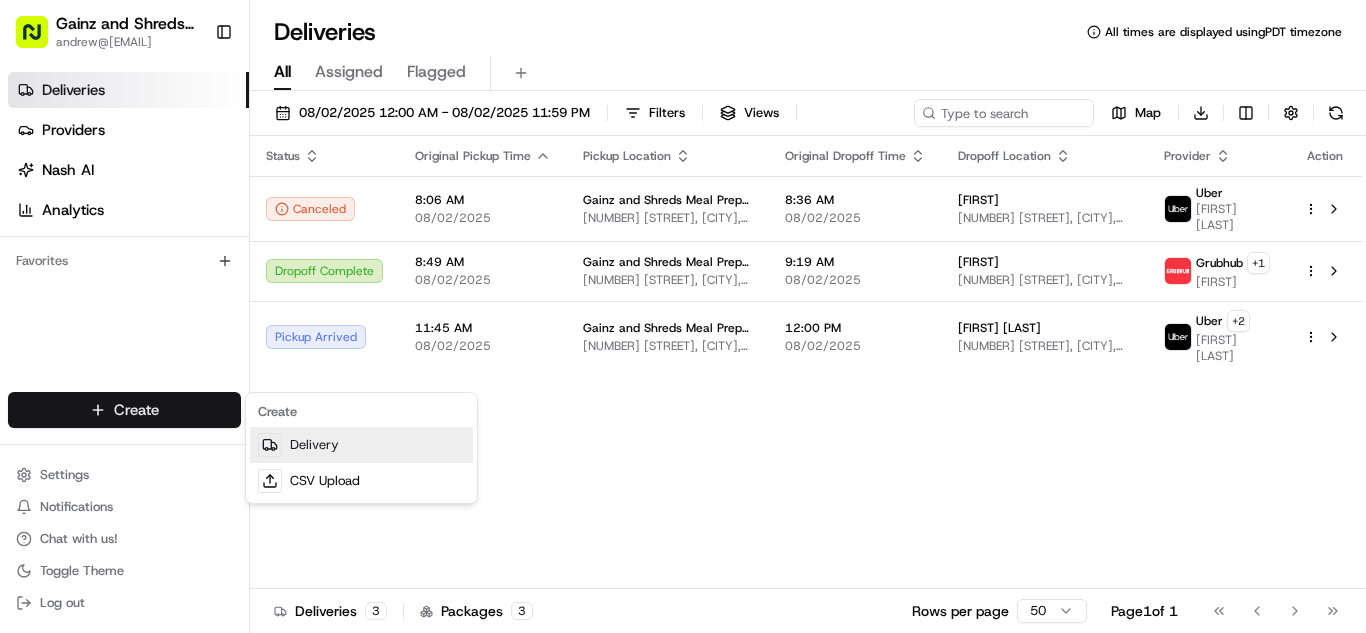 click on "Delivery" at bounding box center [361, 445] 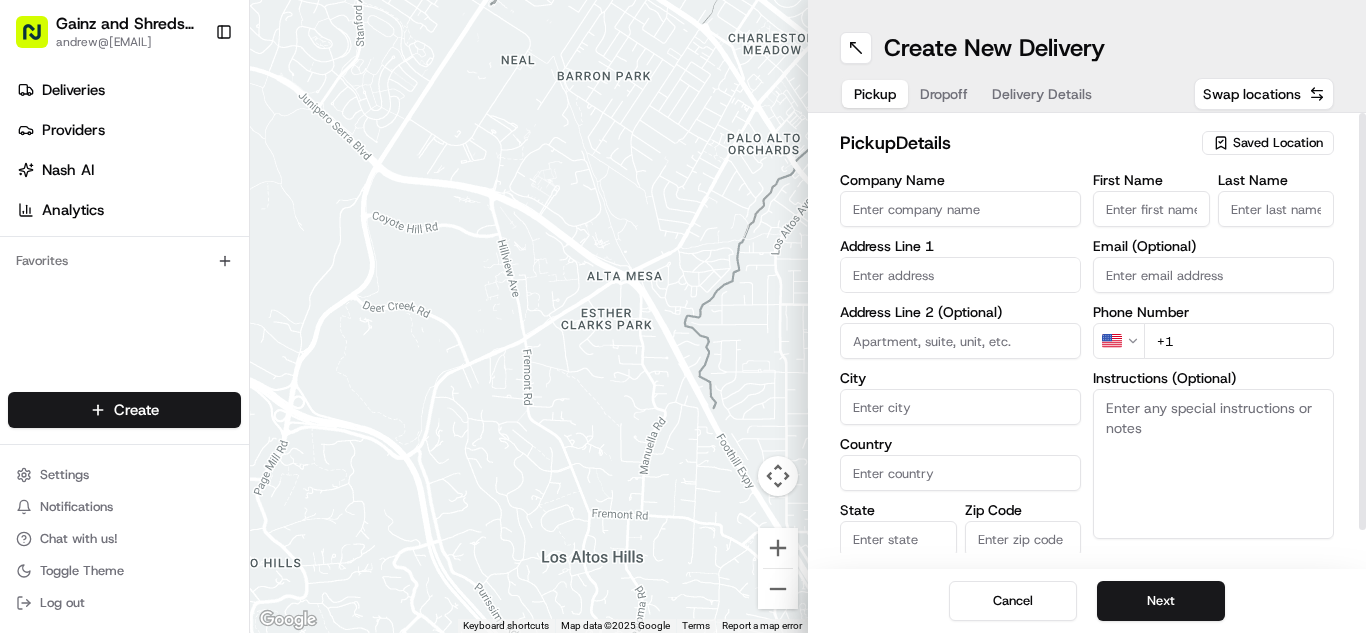 click on "Saved Location" at bounding box center [1268, 143] 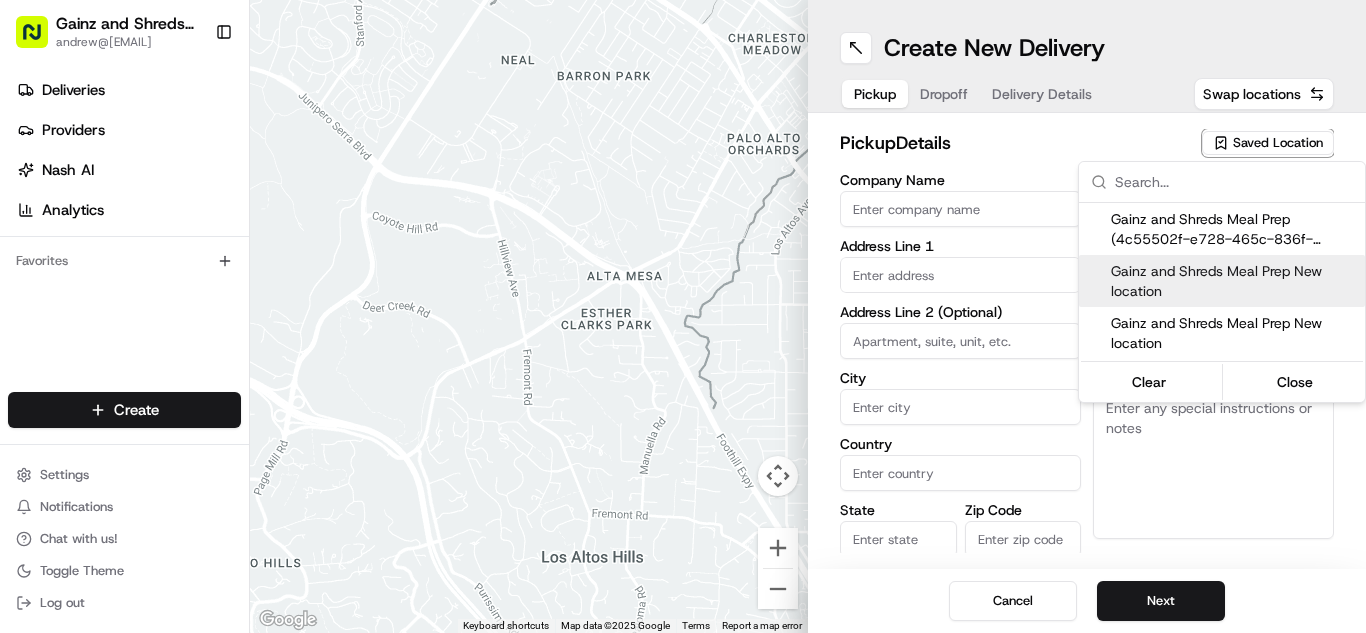 click on "Gainz and Shreds Meal Prep New location" at bounding box center [1234, 281] 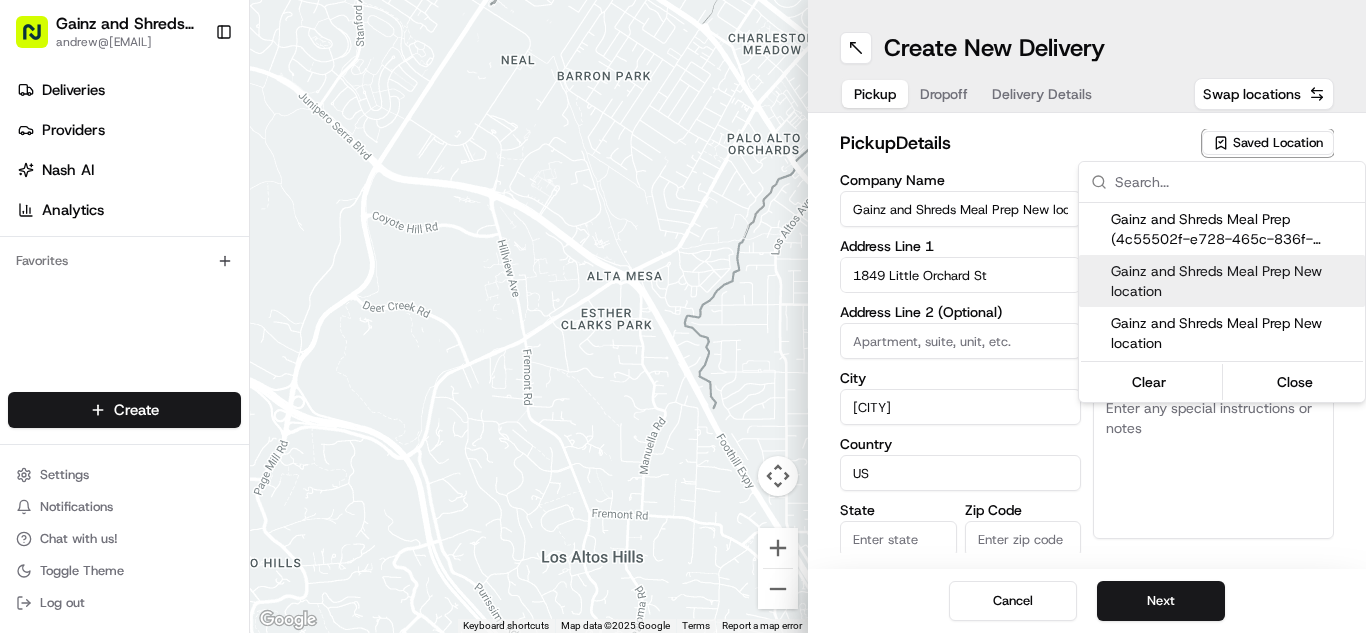 type on "CA" 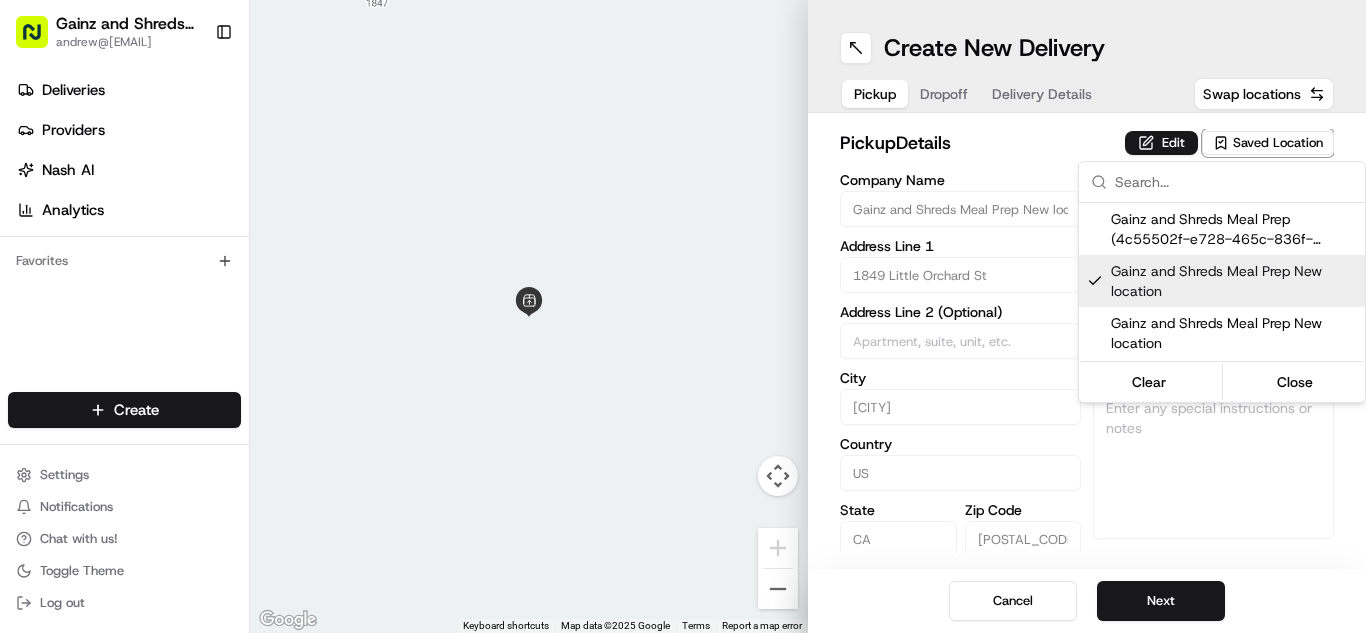 click on "Gainz and Shreds Meal Prep New location [NUMBER] [STREET] City [CITY]" at bounding box center (683, 316) 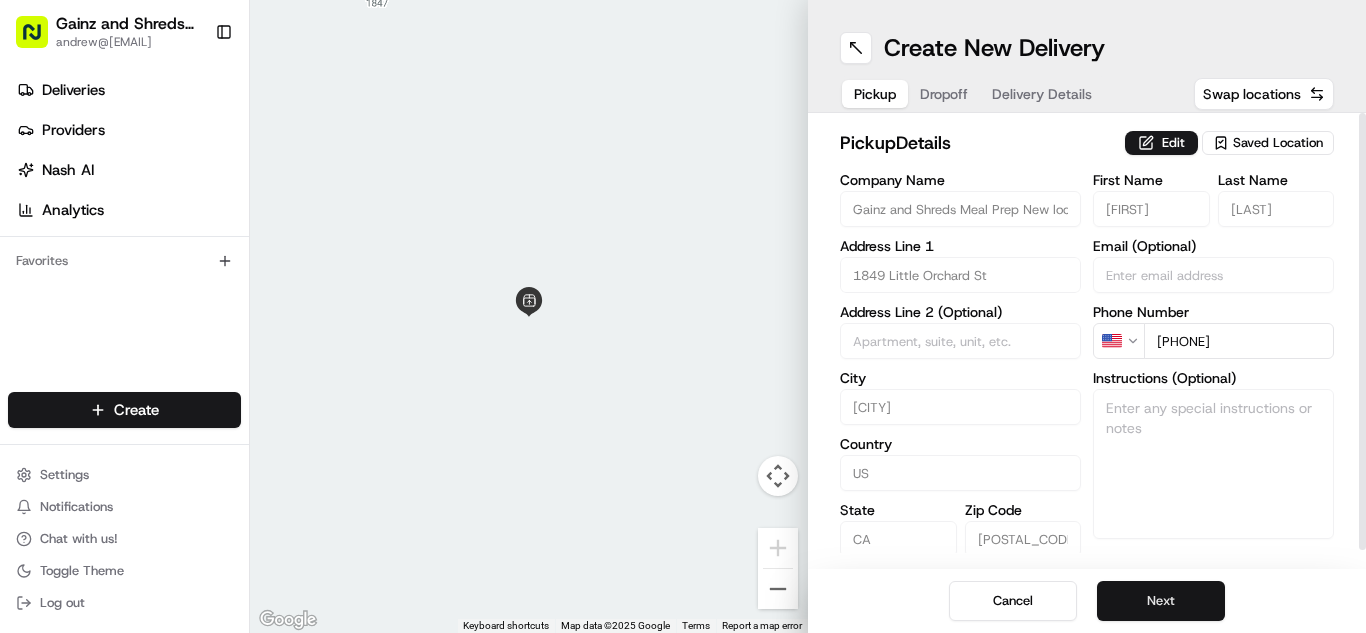click on "Next" at bounding box center (1161, 601) 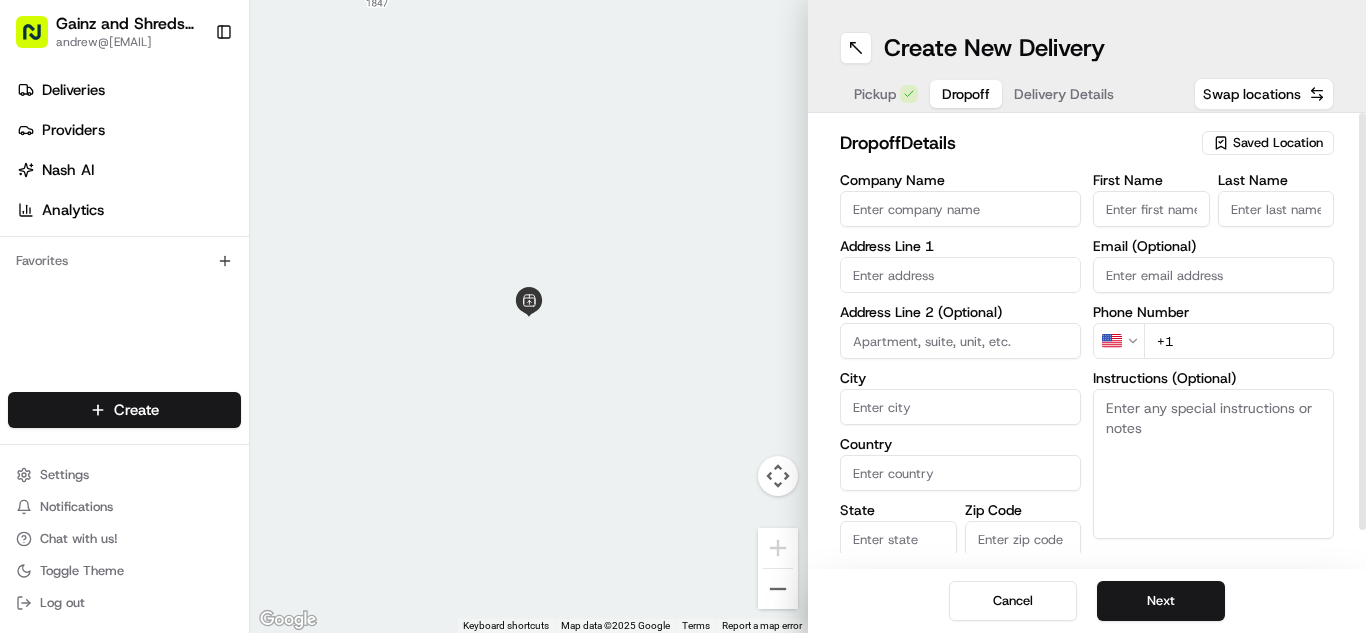 click on "Company Name" at bounding box center (960, 209) 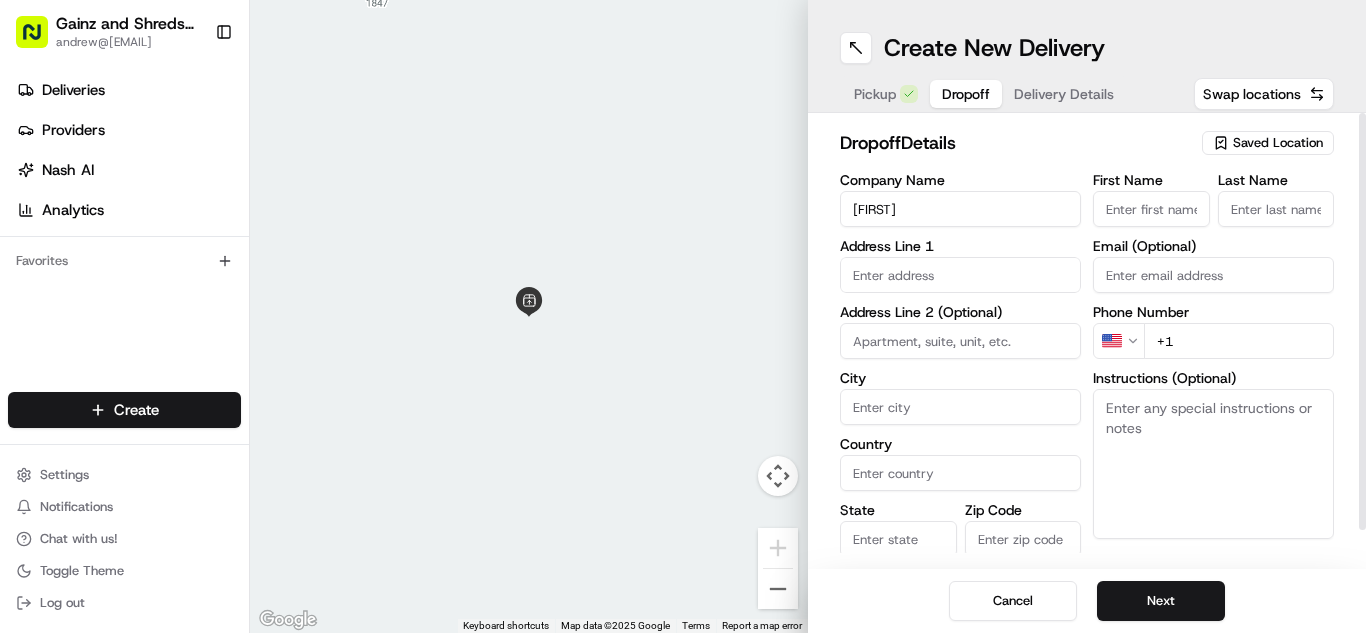 type on "[FIRST]" 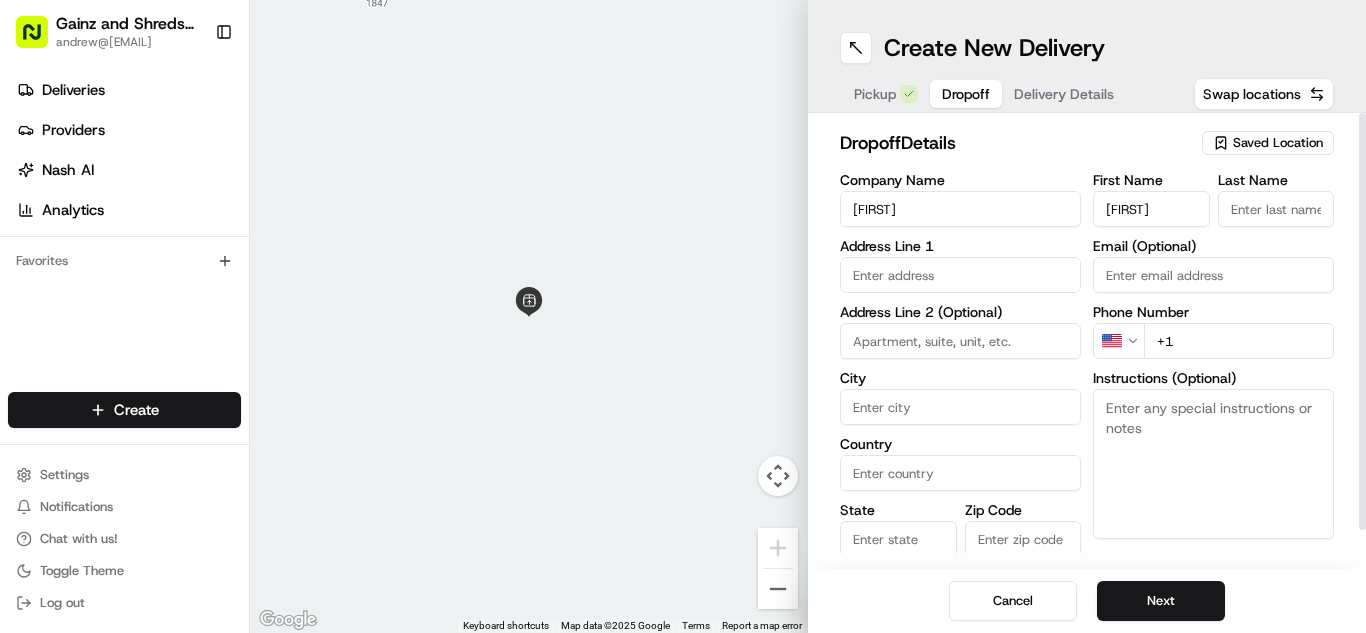 type on "[FIRST]" 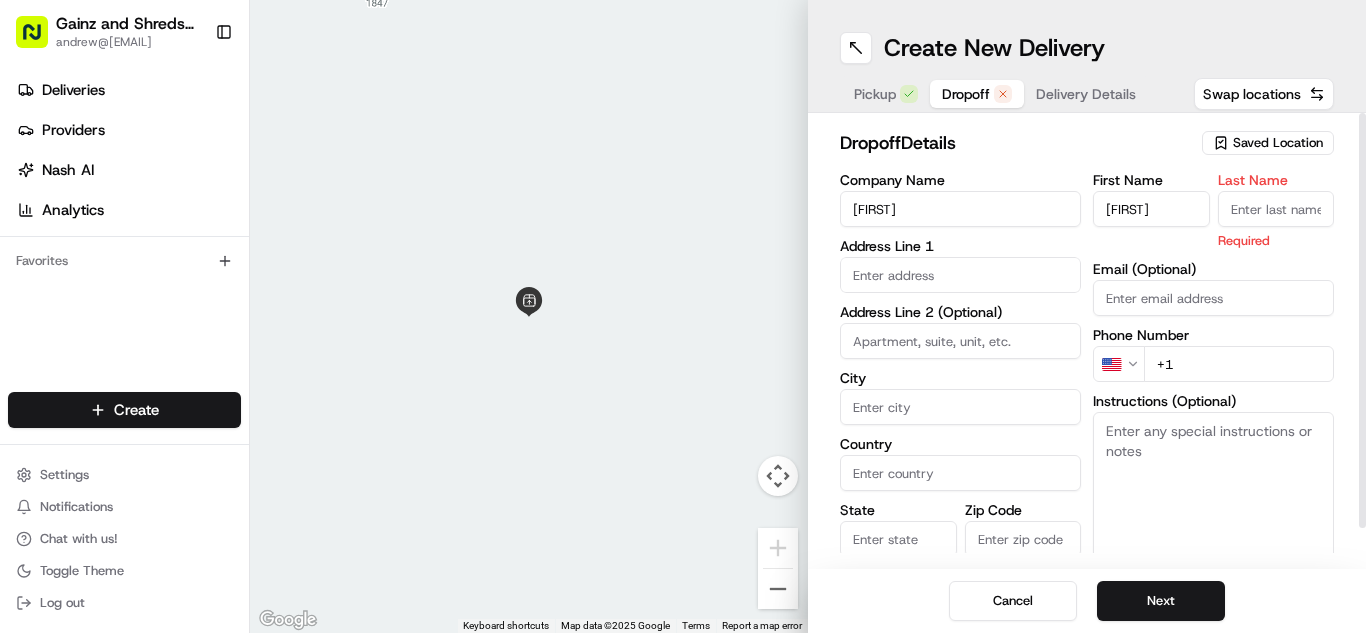 click on "Last Name" at bounding box center [1276, 209] 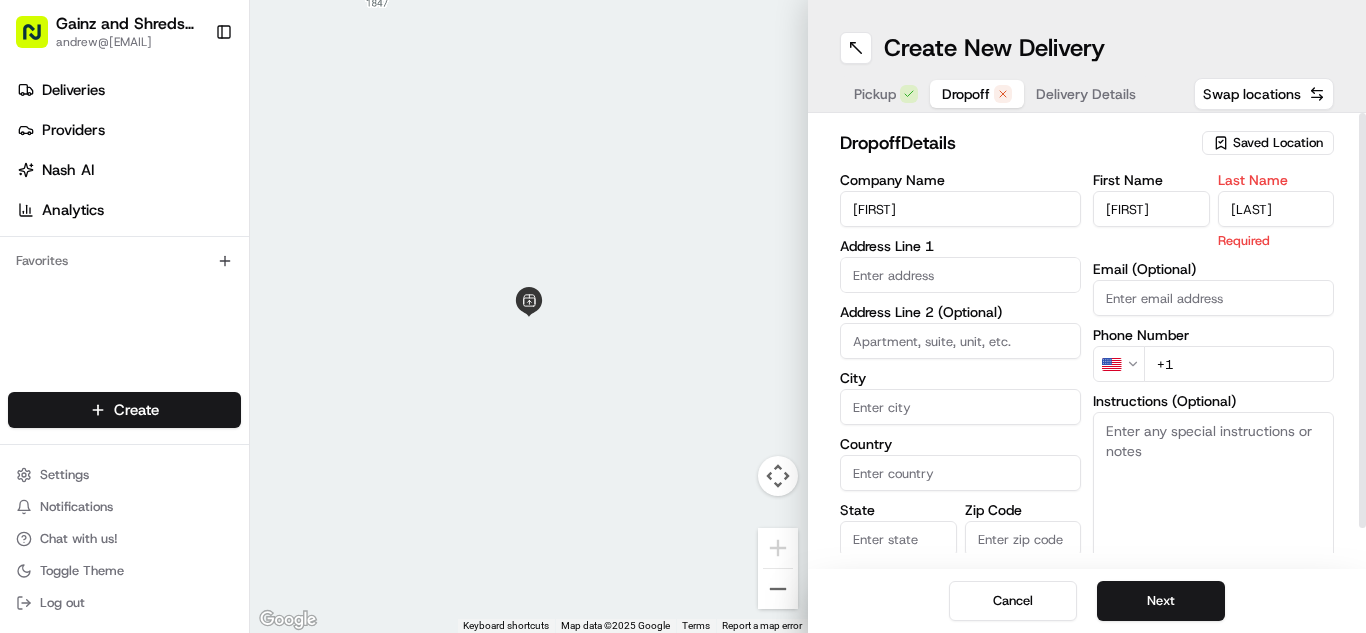 type on "[LAST]" 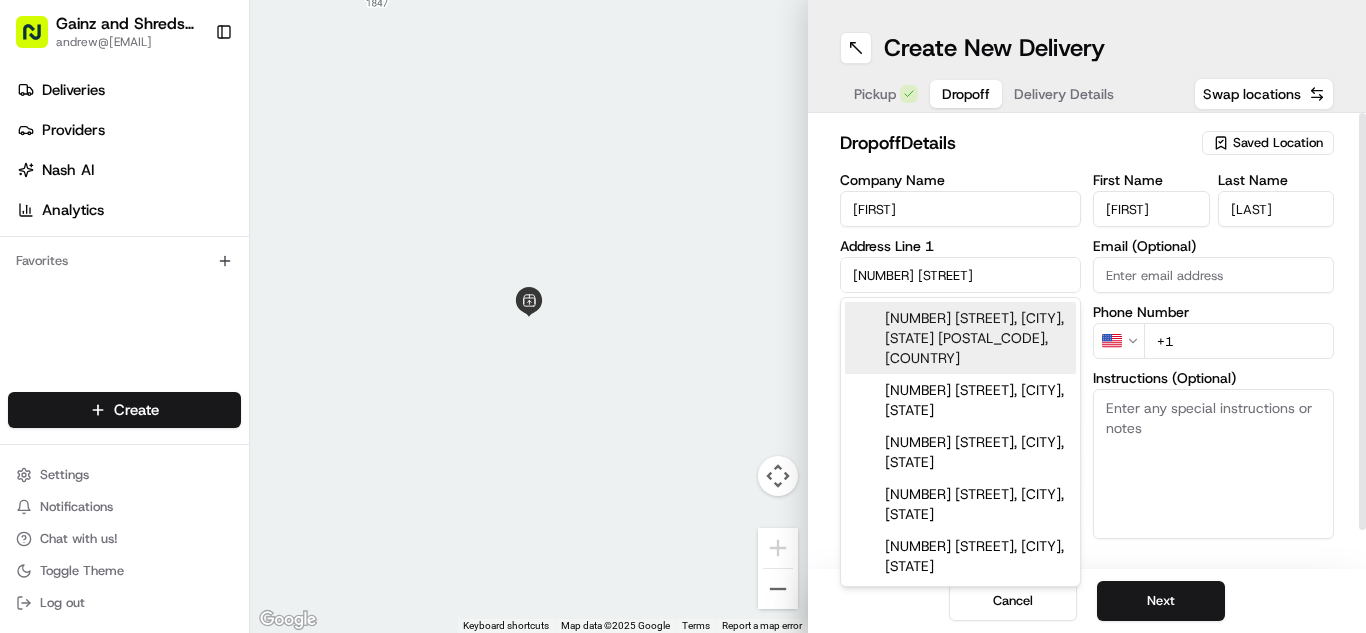 click on "[NUMBER] [STREET], [CITY], [STATE] [POSTAL_CODE], [COUNTRY]" at bounding box center (960, 338) 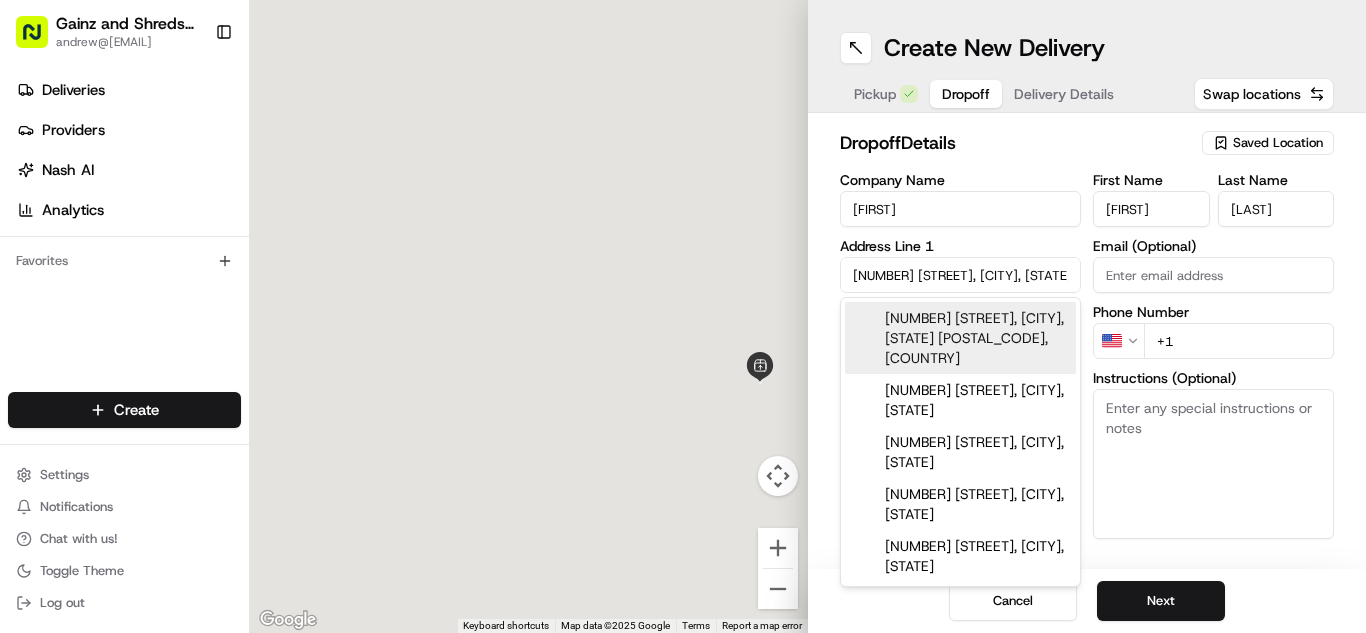 type on "[NUMBER] [STREET], [CITY], [STATE] [POSTAL_CODE], [COUNTRY]" 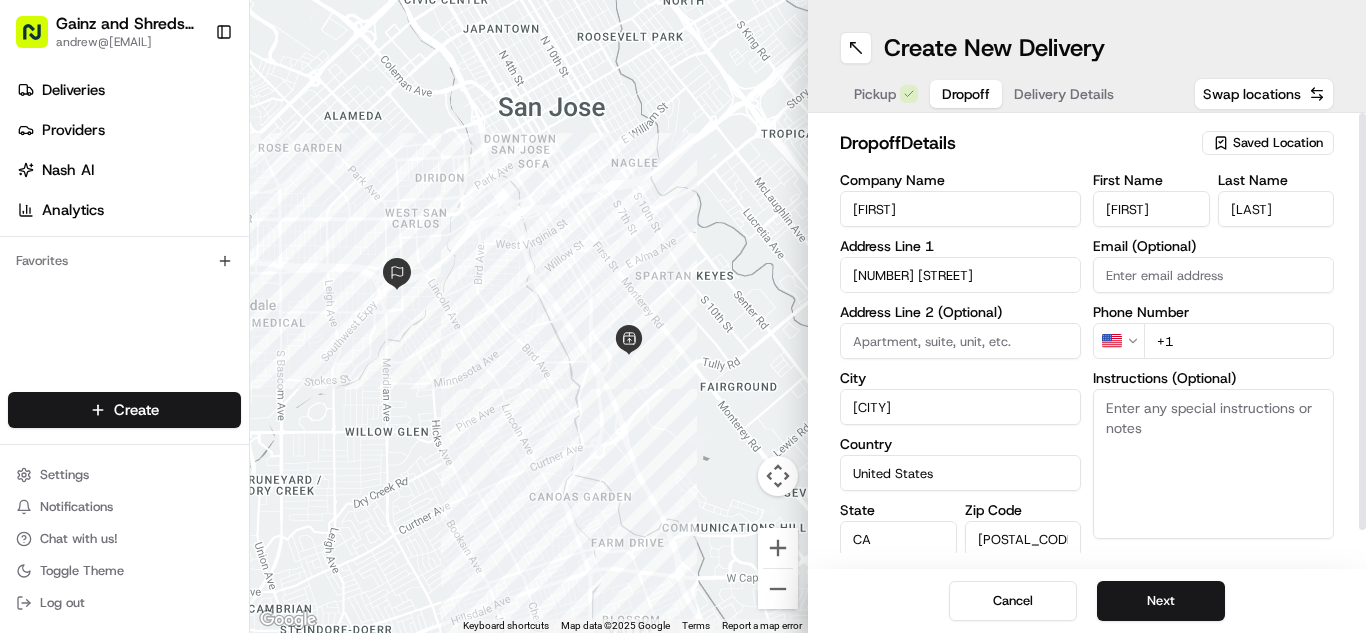 click on "+1" at bounding box center [1239, 341] 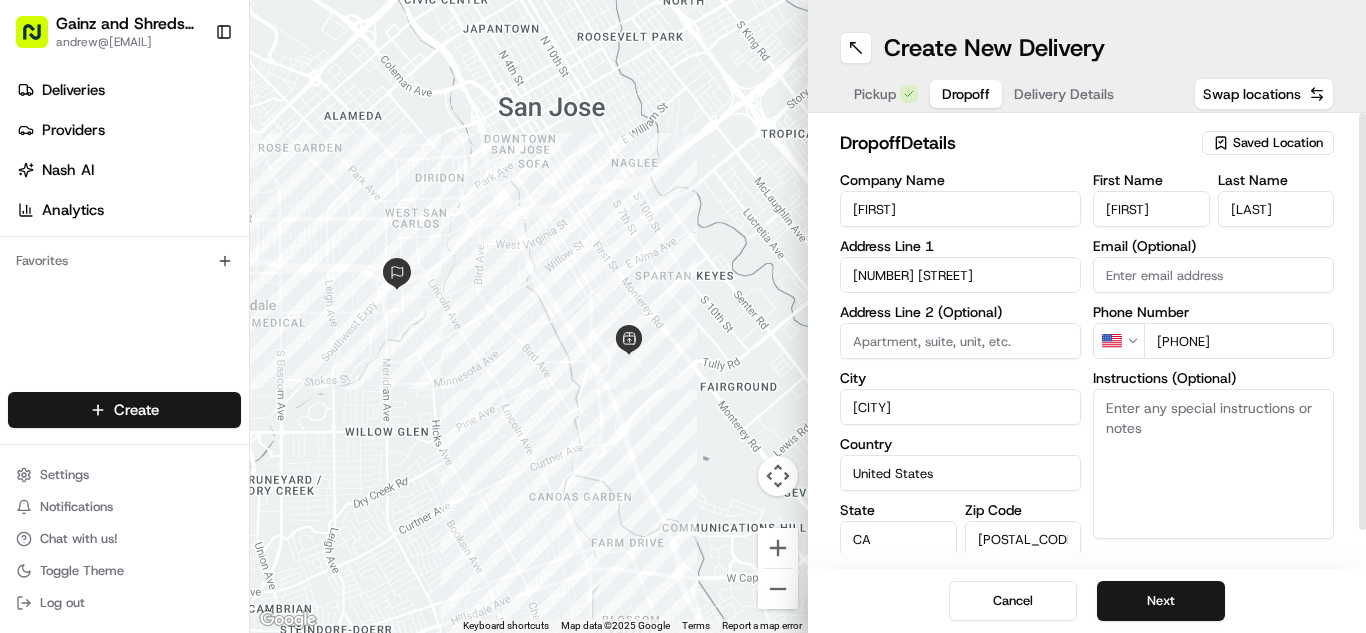 type on "[PHONE]" 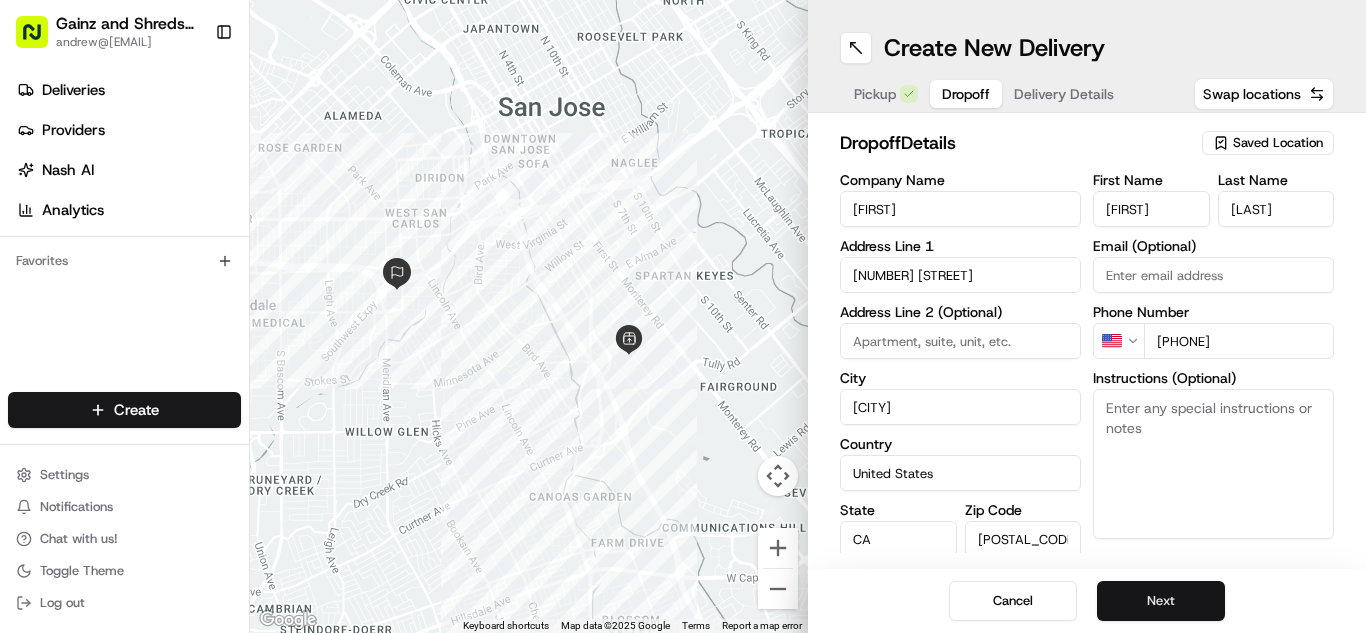 click on "Next" at bounding box center [1161, 601] 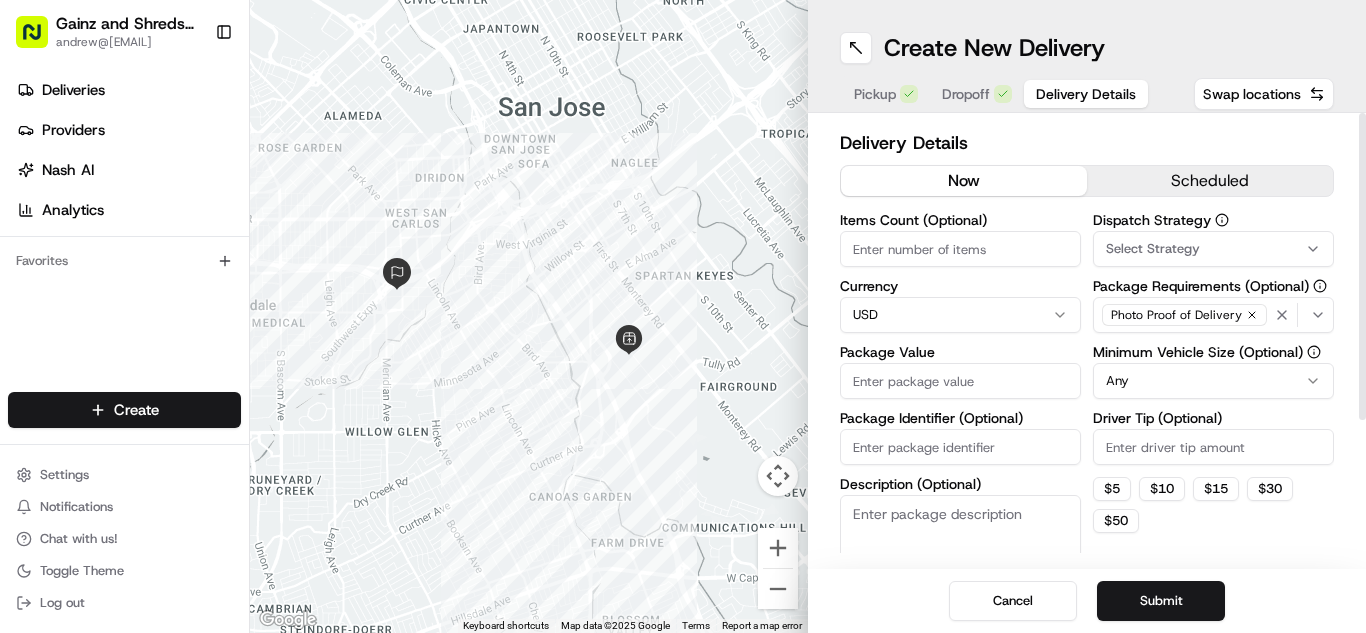 click on "Items Count (Optional)" at bounding box center [960, 249] 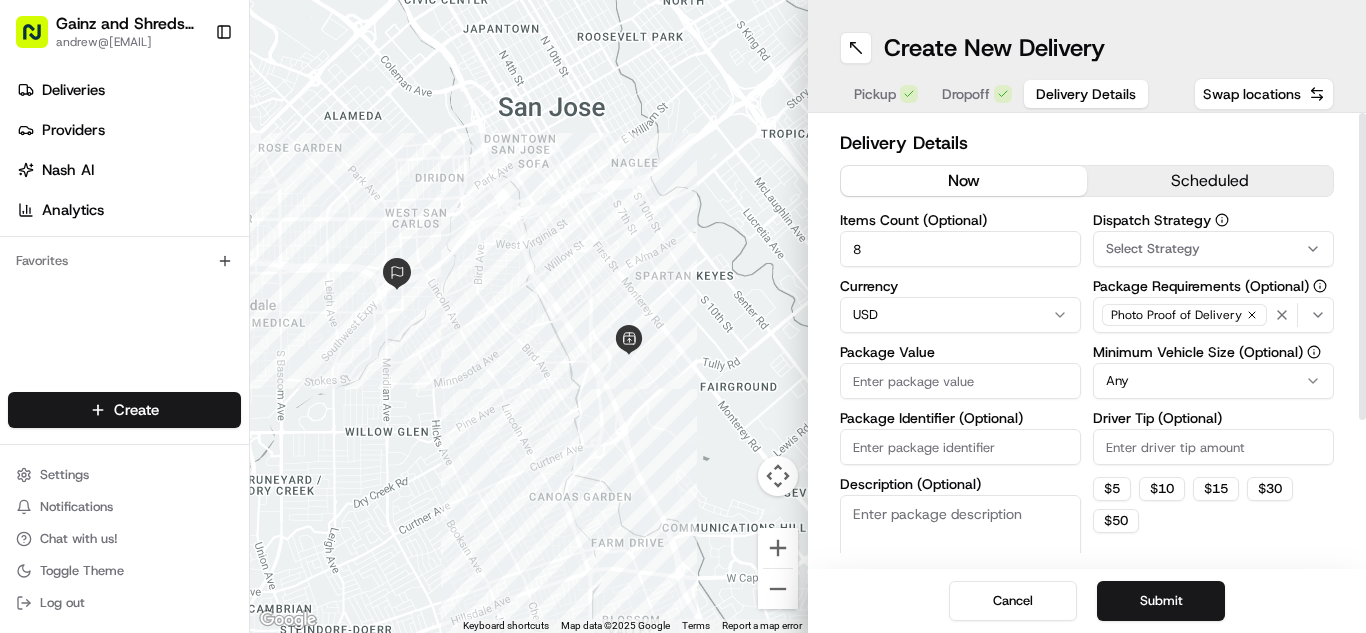 type on "8" 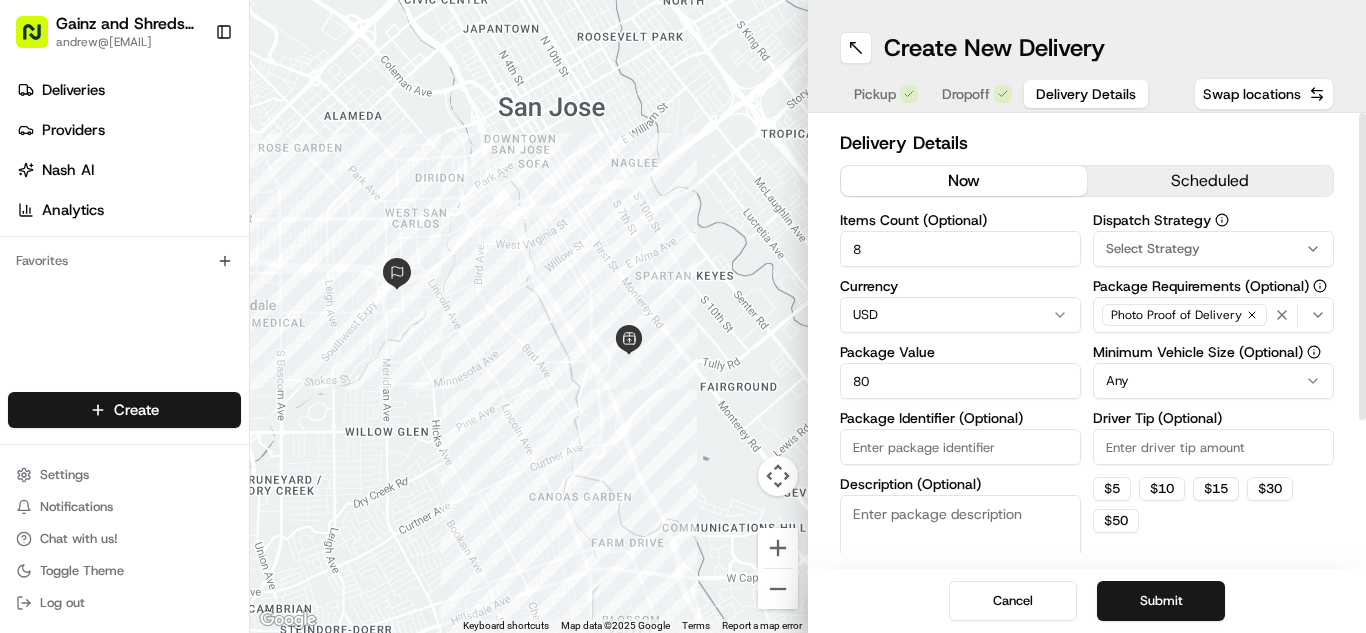 type on "80" 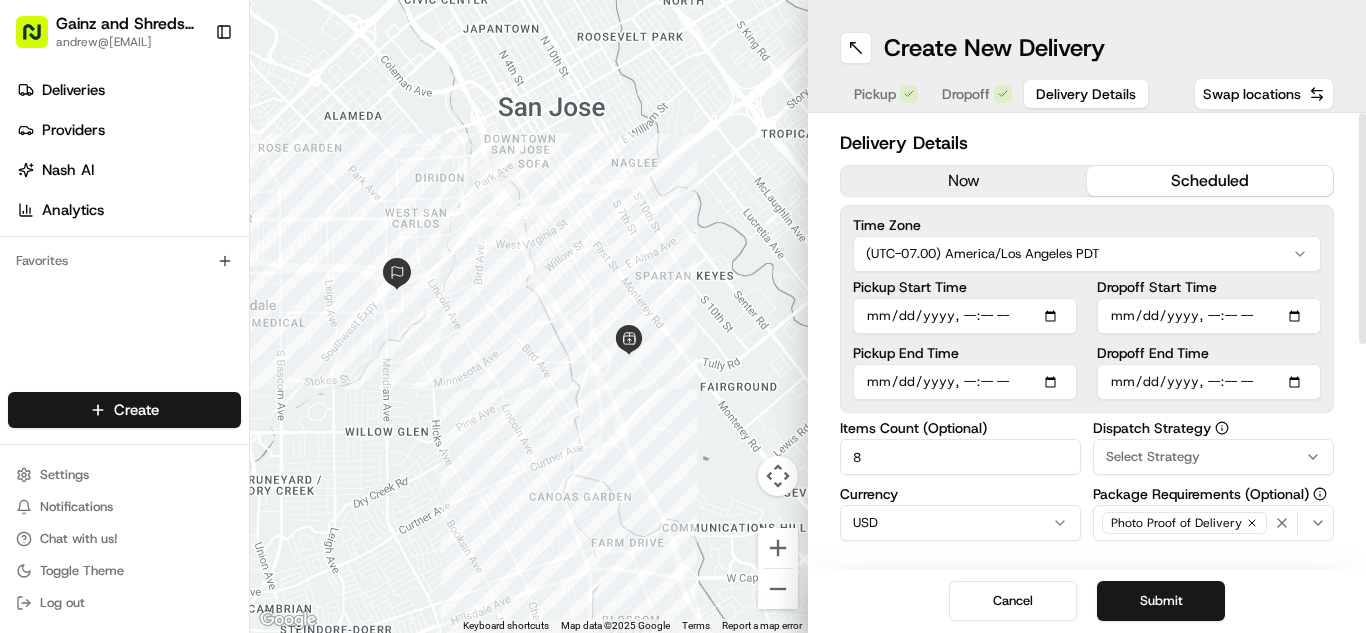 click on "Pickup Start Time" at bounding box center [965, 316] 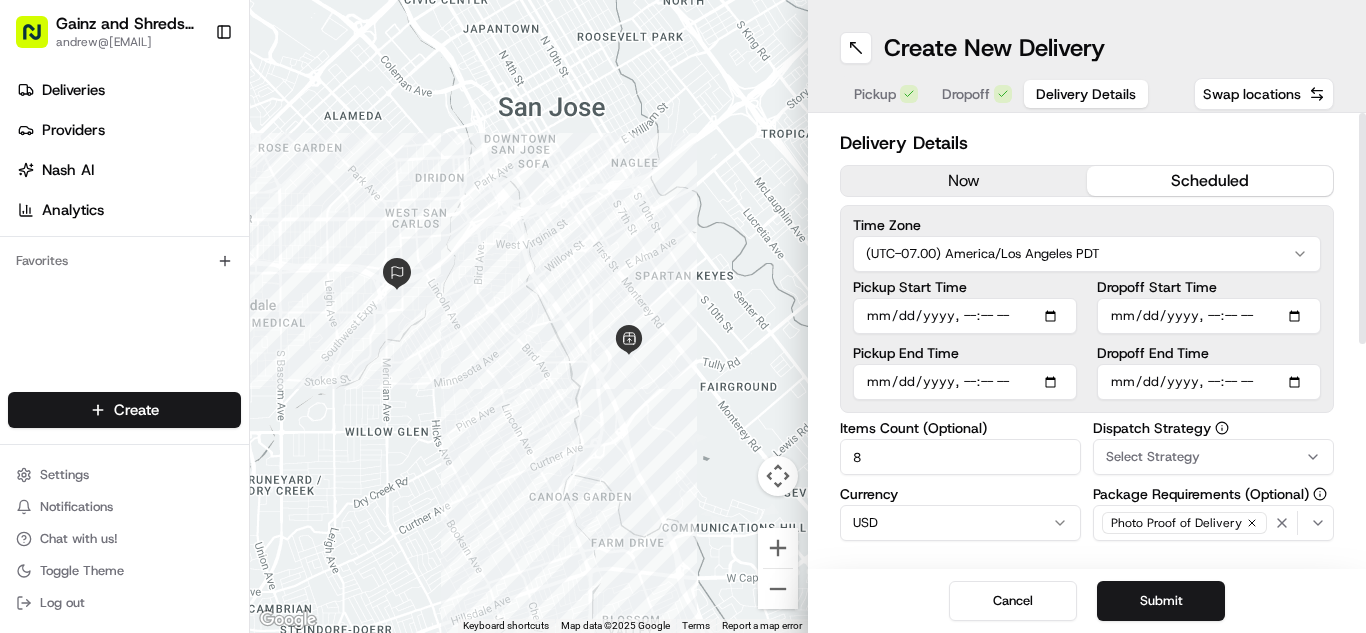 type on "[DATE]T[TIME]" 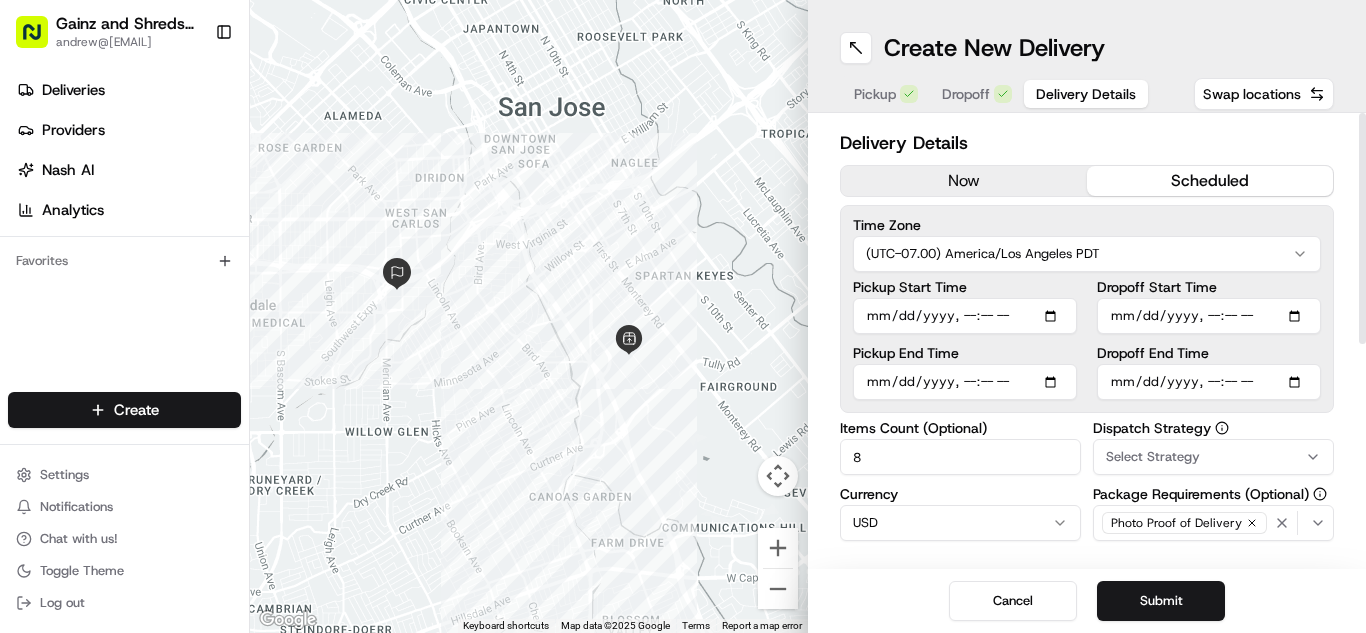 click on "Dropoff End Time" at bounding box center [1209, 382] 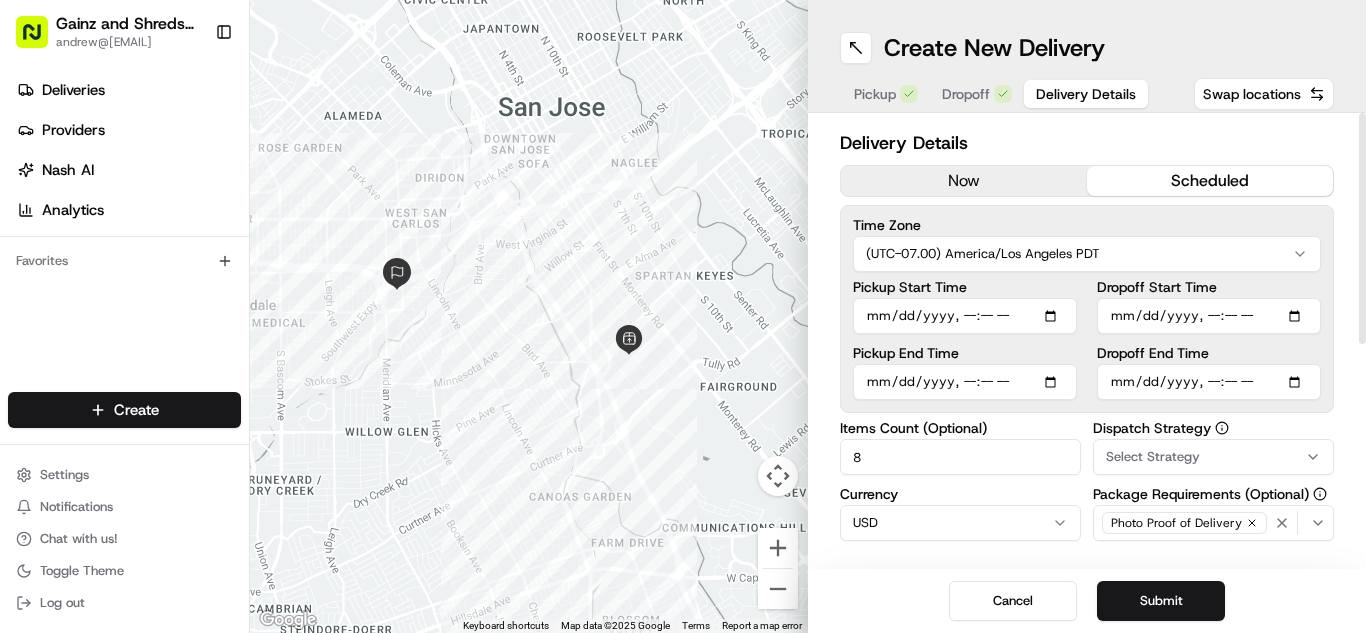 type on "2025-08-02T12:30" 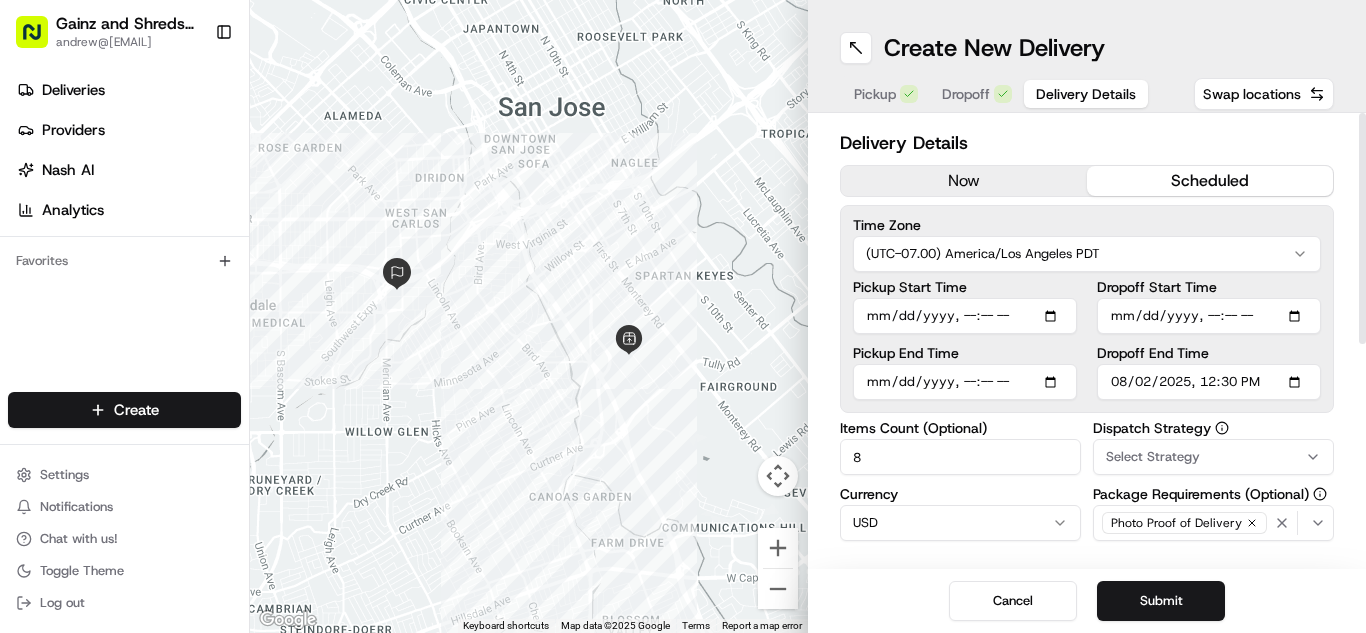 click on "Delivery Details now scheduled Time Zone (UTC-07.00) America/Los Angeles PDT Pickup Start Time Pickup End Time Dropoff Start Time Dropoff End Time Items Count (Optional) 8 Currency USD Package Value 80 Package Identifier (Optional) Description (Optional) Dispatch Strategy Select Strategy Package Requirements (Optional) Photo Proof of Delivery Minimum Vehicle Size (Optional) Any Driver Tip (Optional) $ 5 $ 10 $ 15 $ 30 $ 50 Package Items ( 0 ) Total Package Dimensions (Optional) Advanced (Optional)" at bounding box center [1087, 341] 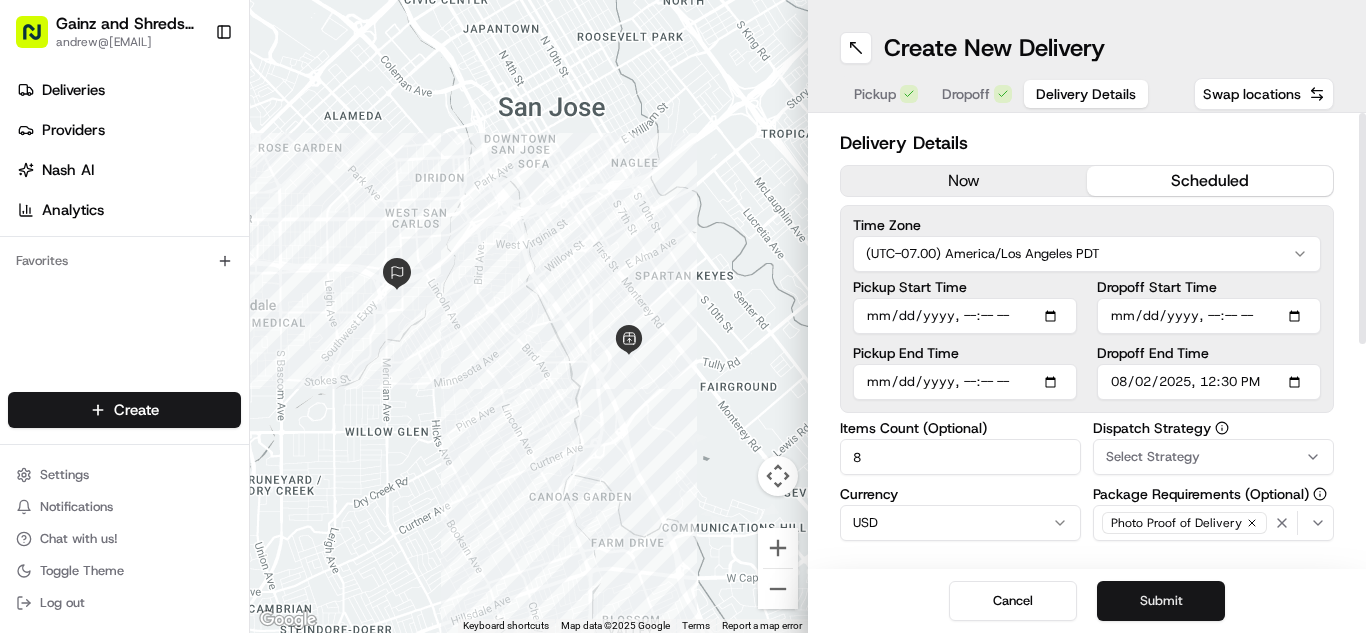 click on "Submit" at bounding box center [1161, 601] 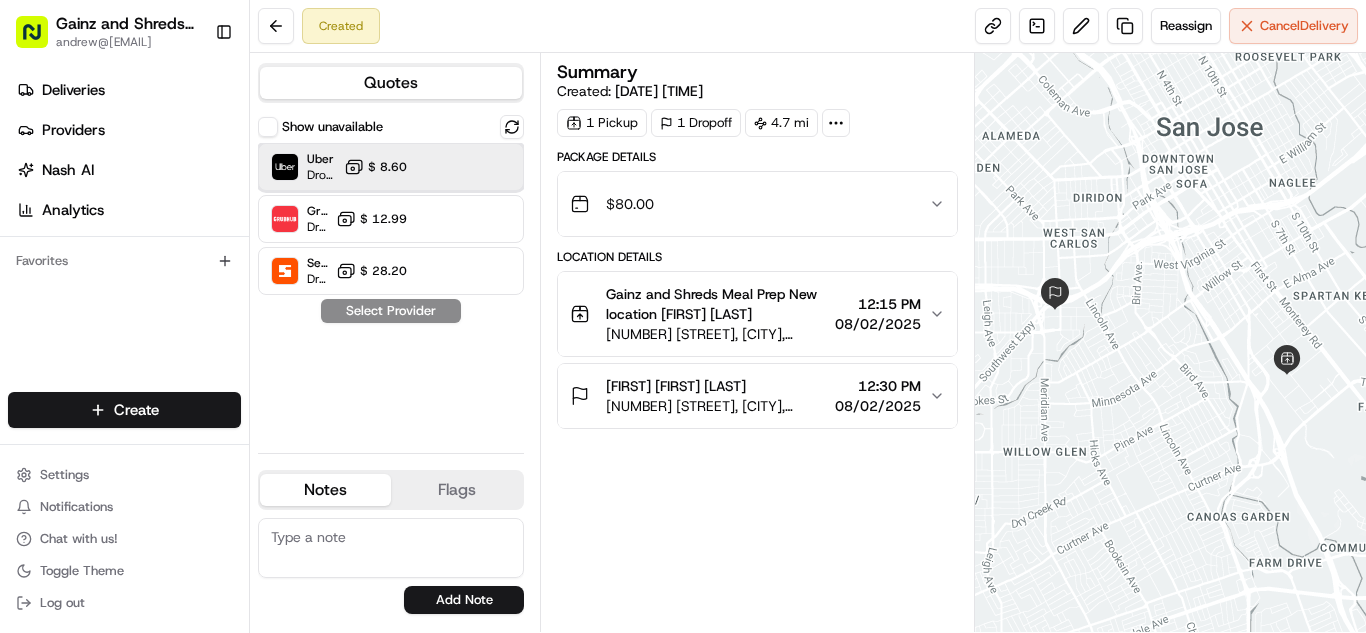 click at bounding box center [463, 167] 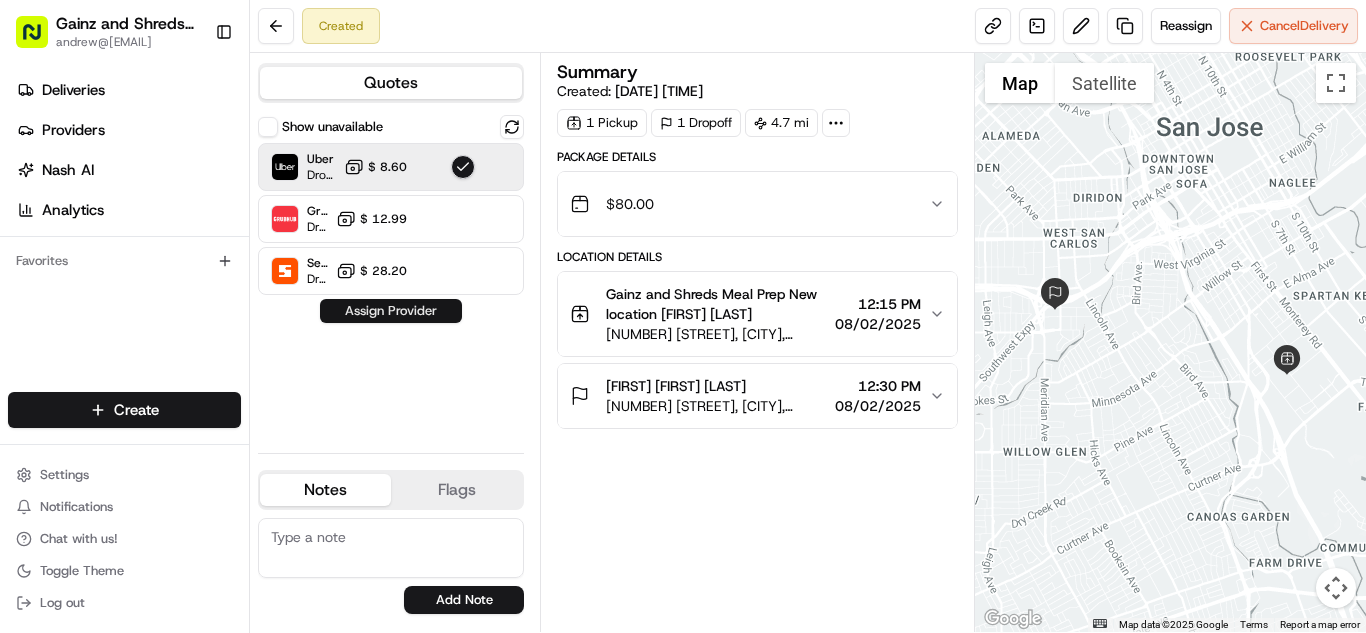 click on "Assign Provider" at bounding box center (391, 311) 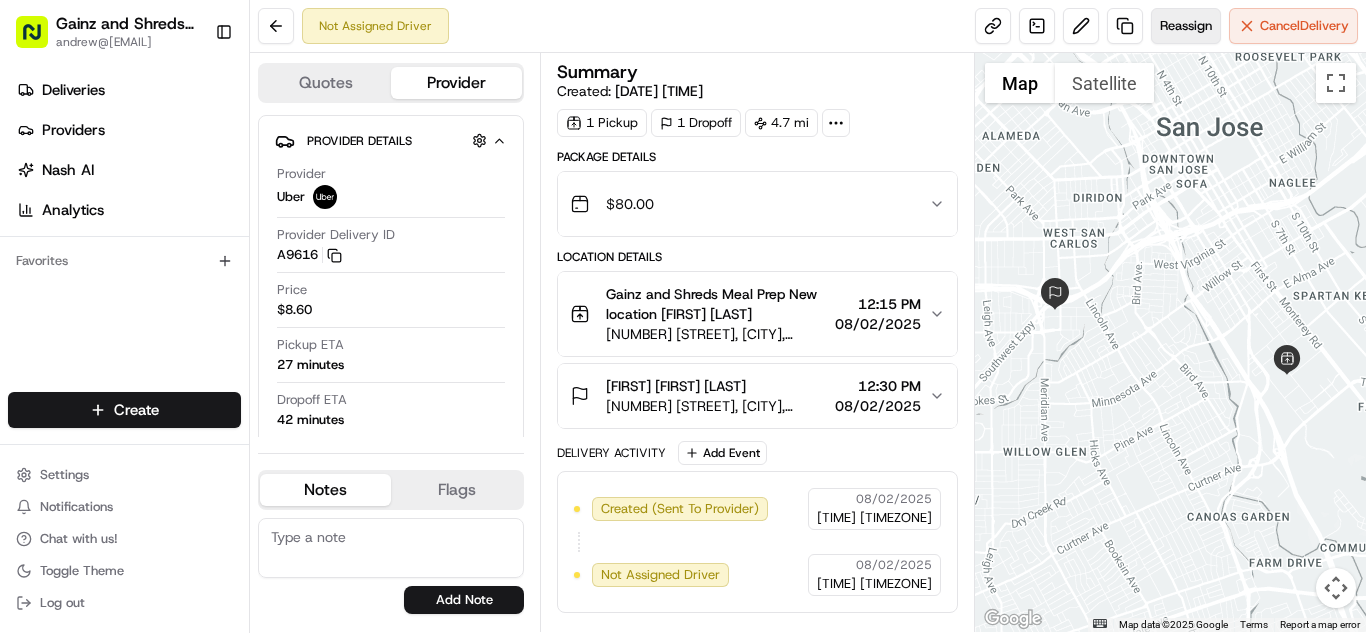 click on "Reassign" at bounding box center (1186, 26) 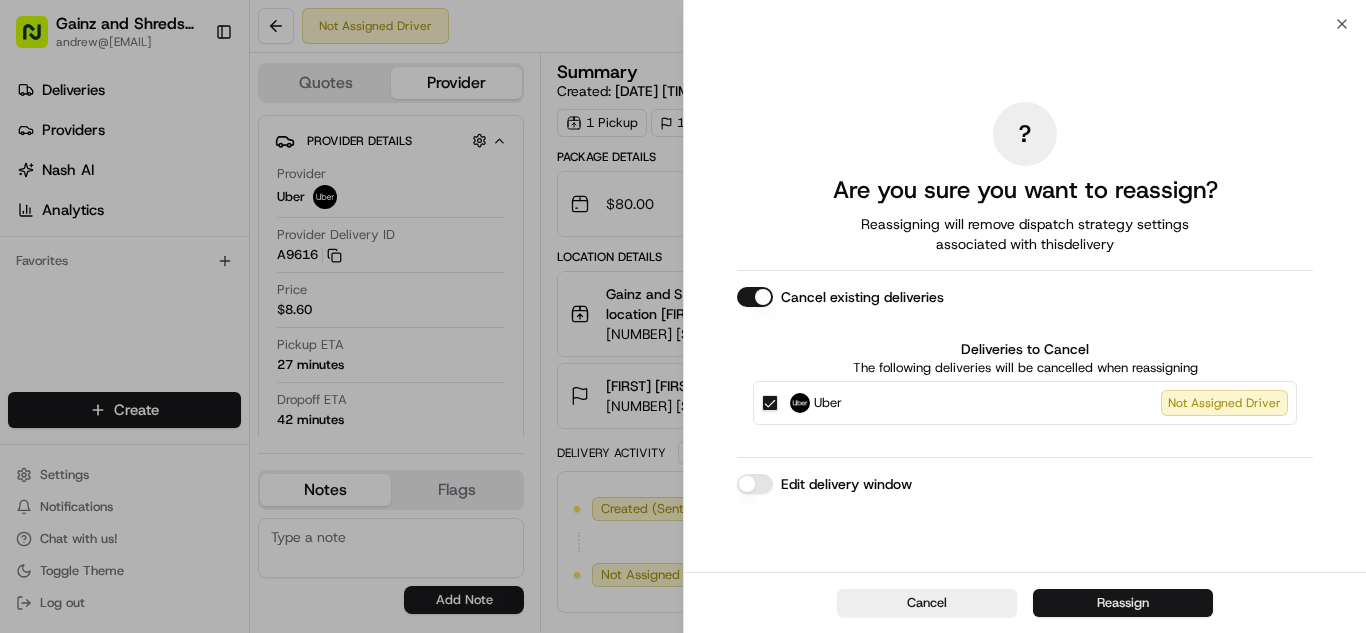 click on "Reassign" at bounding box center (1123, 603) 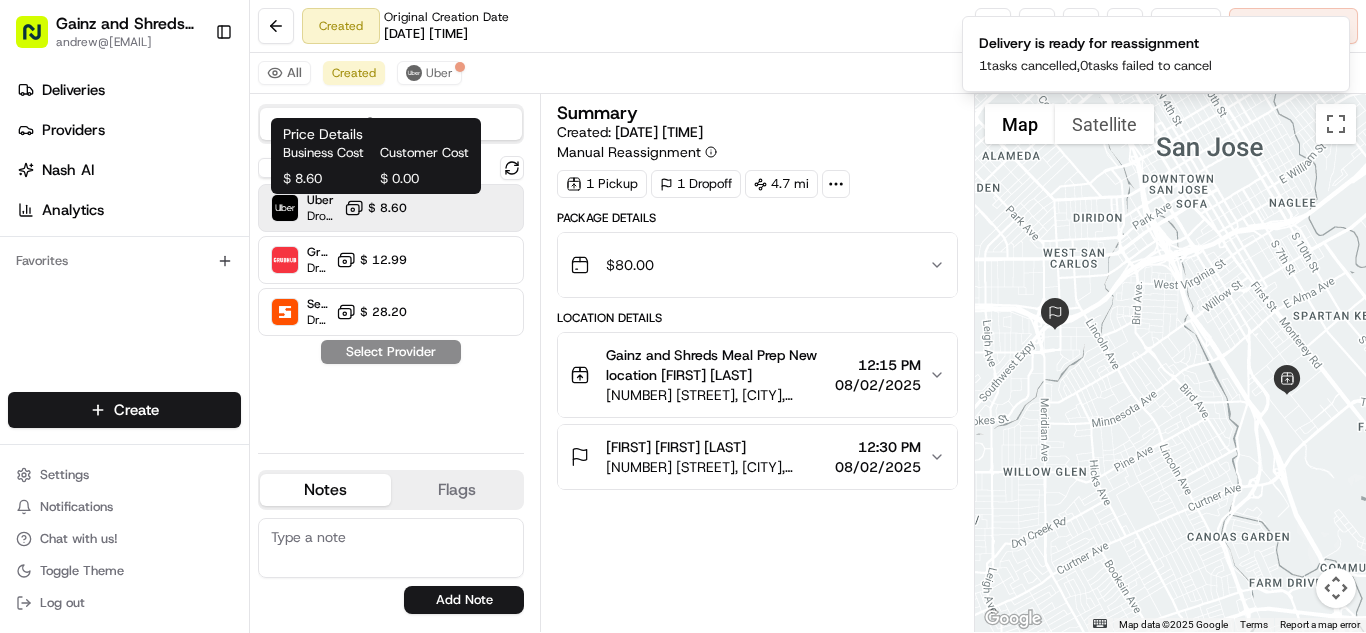 click on "$   8.60" at bounding box center (387, 208) 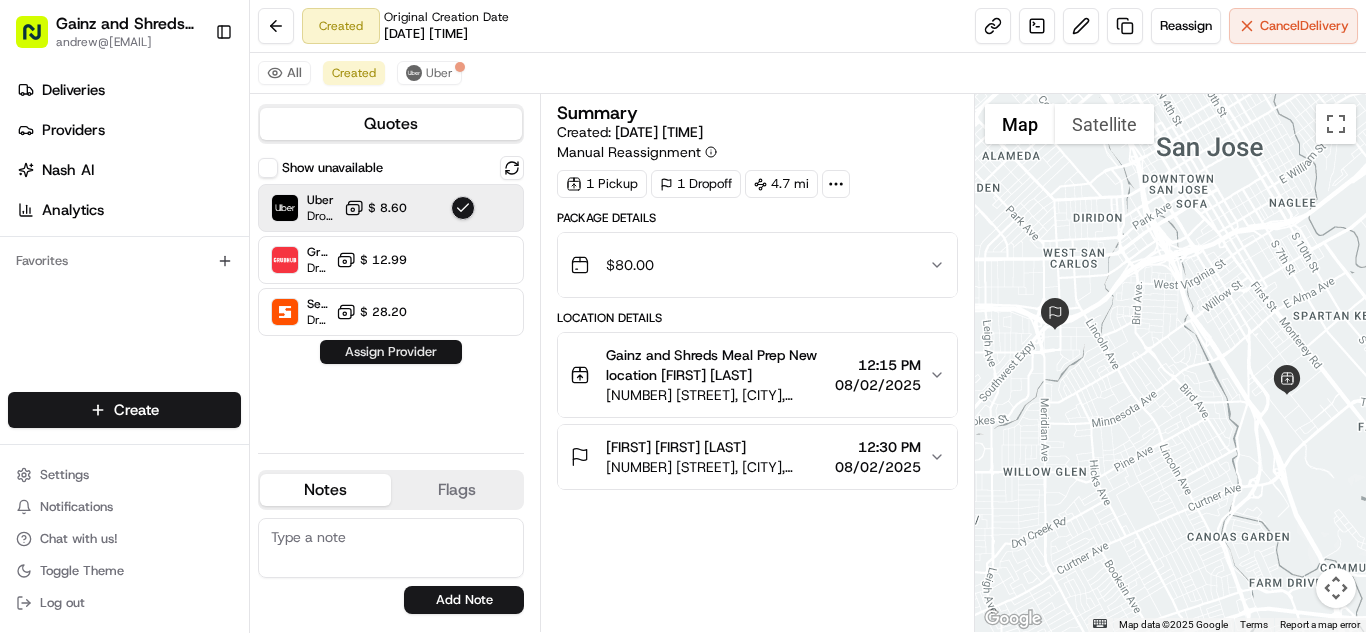 click on "Assign Provider" at bounding box center [391, 352] 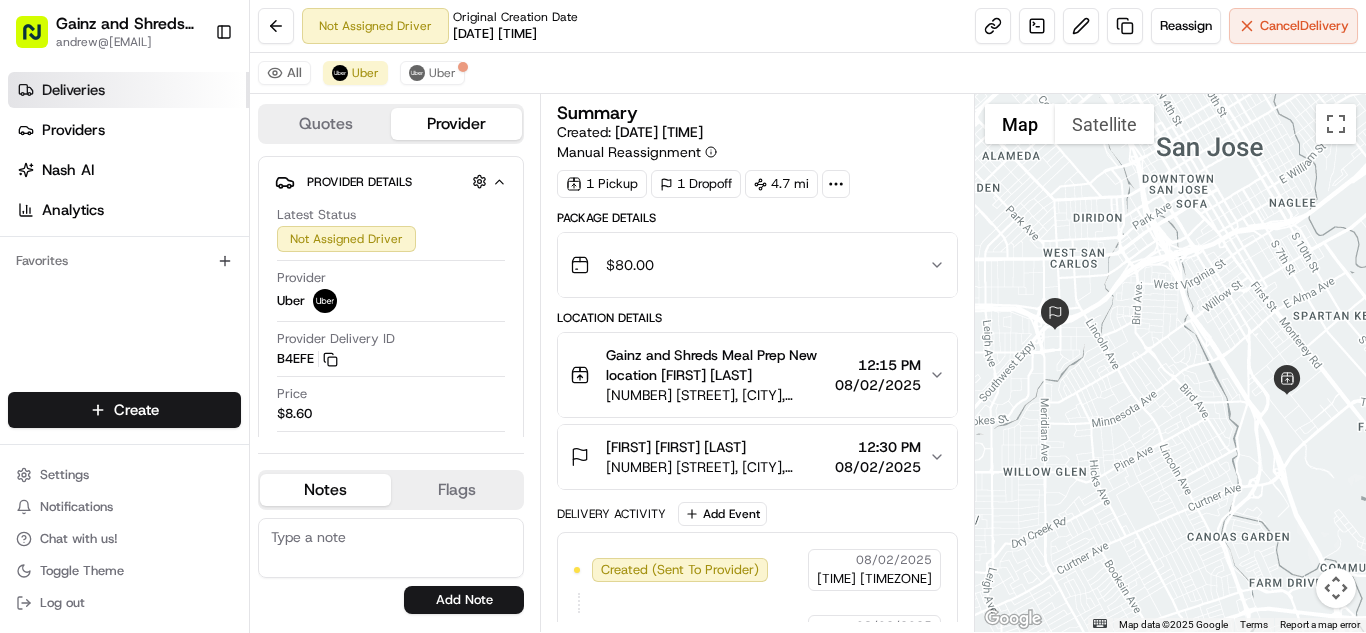 click on "Deliveries" at bounding box center (128, 90) 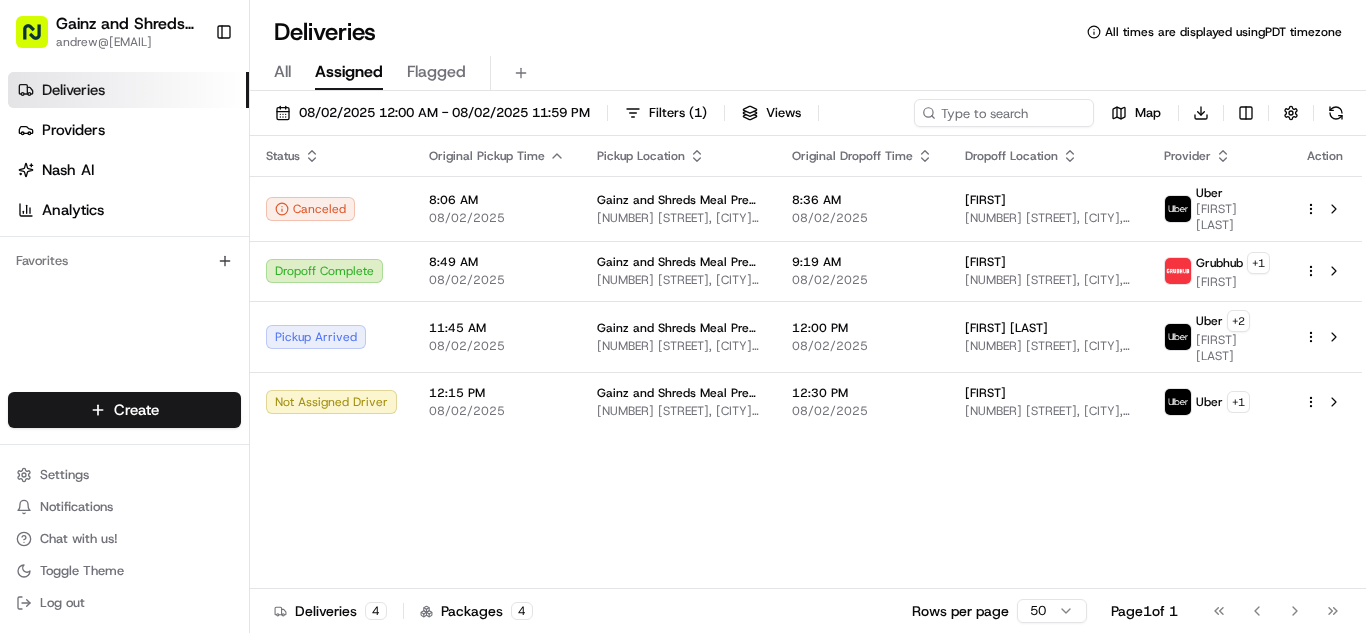 click on "Status Original Pickup Time Pickup Location Original Dropoff Time Dropoff Location Provider Action Canceled [TIME] 08/02/[YEAR] Gainz and Shreds Meal Prep New location [NUMBER] [STREET], [CITY], [STATE] [POSTAL_CODE], [COUNTRY] [TIME] 08/02/[YEAR] [FIRST] [NUMBER] [STREET], [CITY], [STATE], [COUNTRY] Uber [FIRST] [LAST] Dropoff Complete [TIME] 08/02/[YEAR] Gainz and Shreds Meal Prep New location [NUMBER] [STREET], [CITY], [STATE] [POSTAL_CODE], [COUNTRY] [TIME] 08/02/[YEAR] [FIRST] [NUMBER] [STREET], [CITY], [STATE], [COUNTRY] Grubhub + 1 [FIRST] Pickup Arrived [TIME] 08/02/[YEAR] Gainz and Shreds Meal Prep New location [NUMBER] [STREET], [CITY], [STATE] [POSTAL_CODE], [COUNTRY] [TIME] 08/02/[YEAR] [FIRST] [NUMBER] [STREET], [CITY], [STATE], [COUNTRY] Uber + 2 [FIRST] [LAST] Not Assigned Driver [TIME] 08/02/[YEAR] Gainz and Shreds Meal Prep New location [NUMBER] [STREET], [CITY], [STATE] [POSTAL_CODE], [COUNTRY] [TIME] 08/02/[YEAR] [FIRST] [NUMBER] [STREET], [CITY], [STATE], [POSTAL_CODE], [COUNTRY] Uber + 1" at bounding box center (806, 362) 